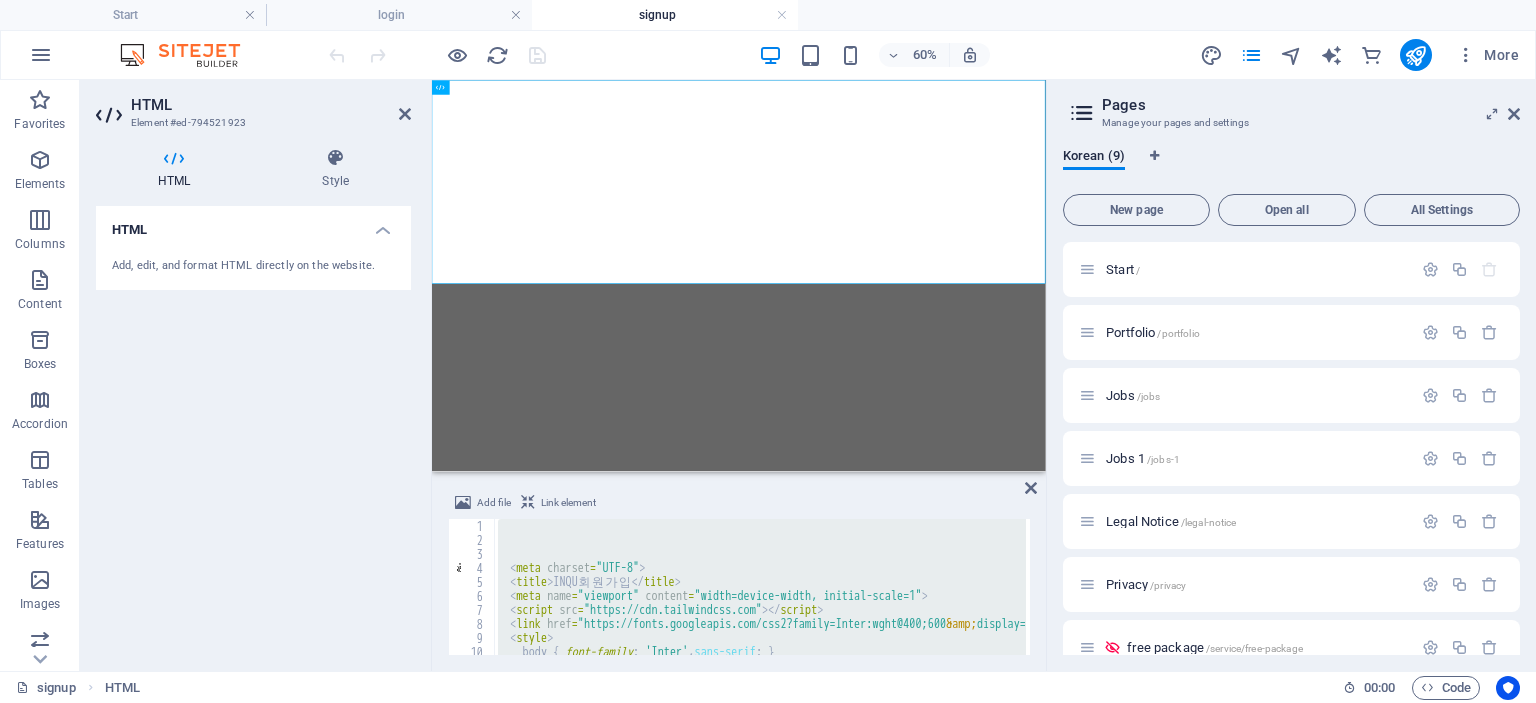 scroll, scrollTop: 0, scrollLeft: 0, axis: both 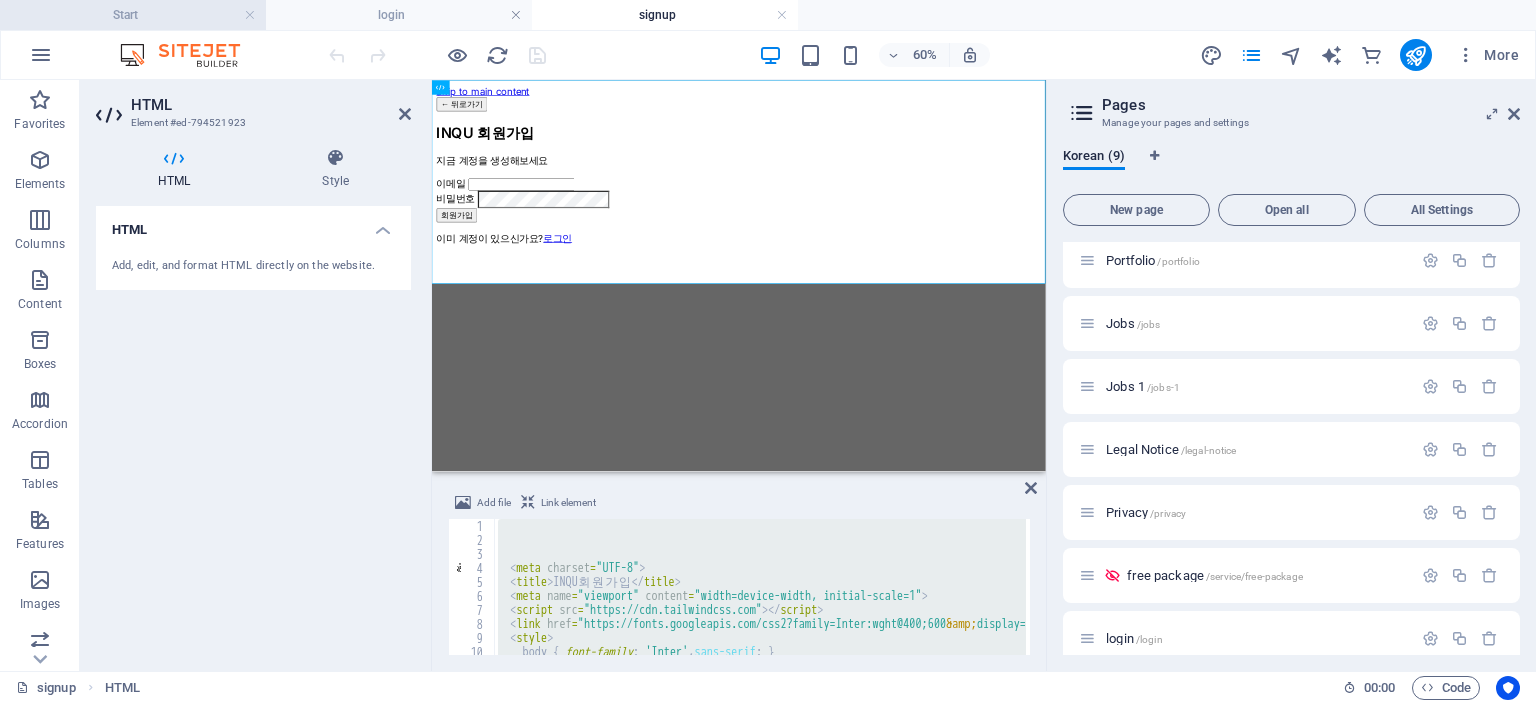 click on "Start" at bounding box center [133, 15] 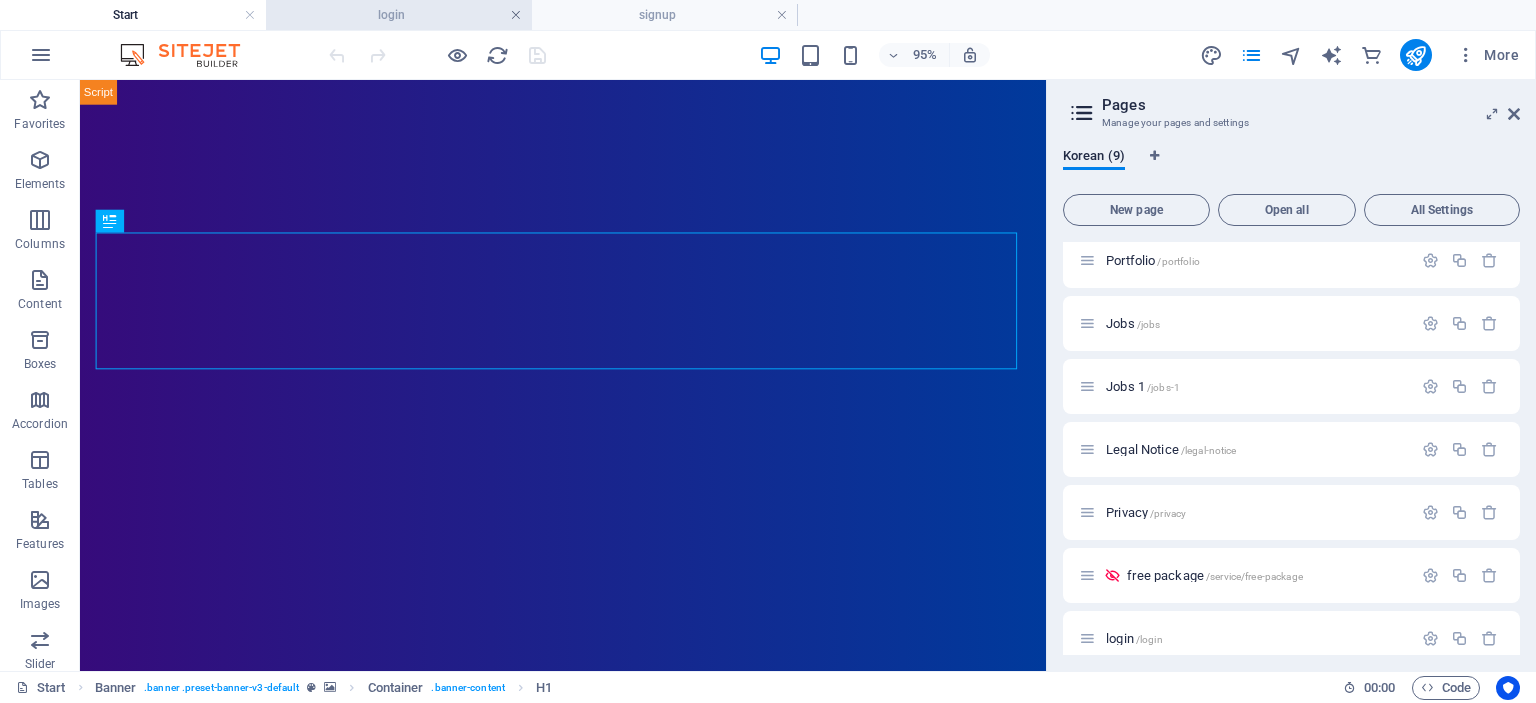 click at bounding box center (516, 15) 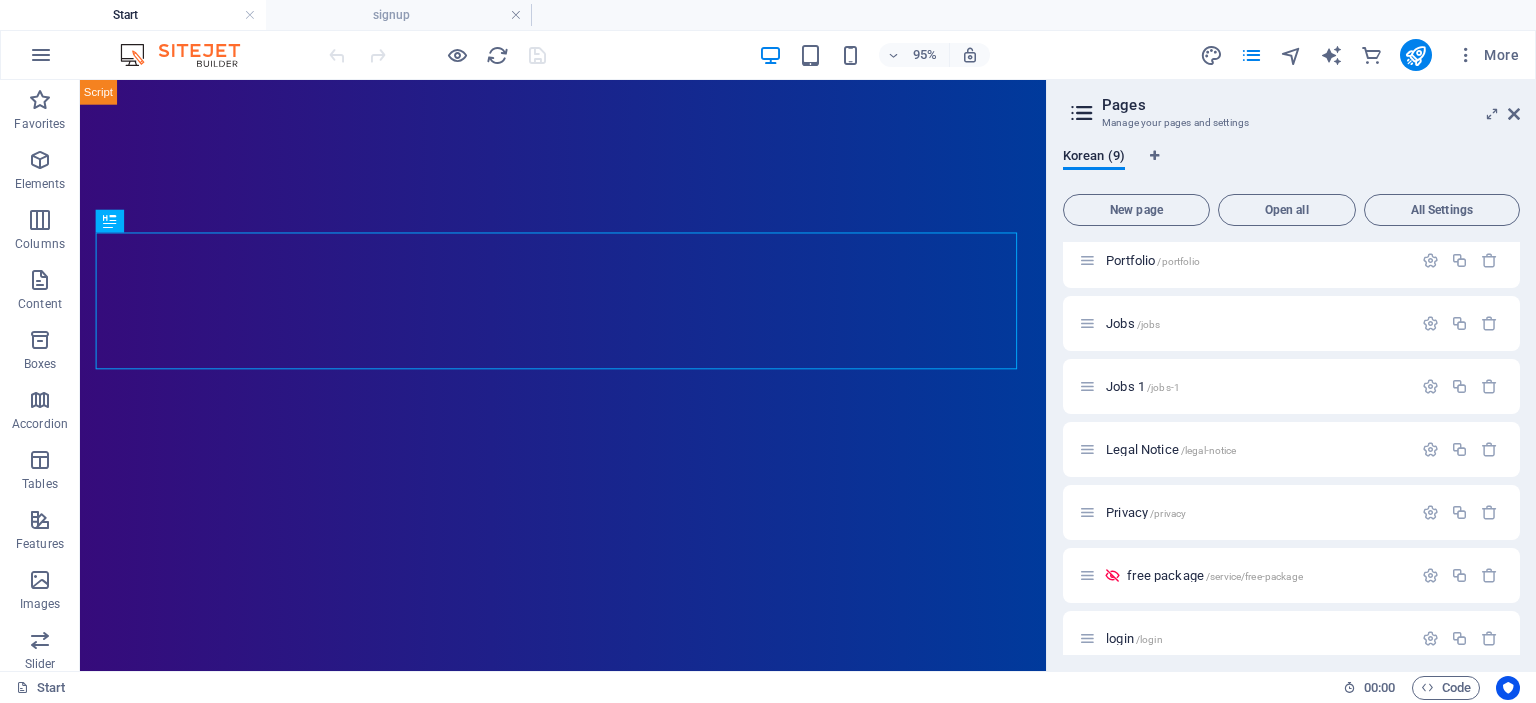 click at bounding box center [516, 15] 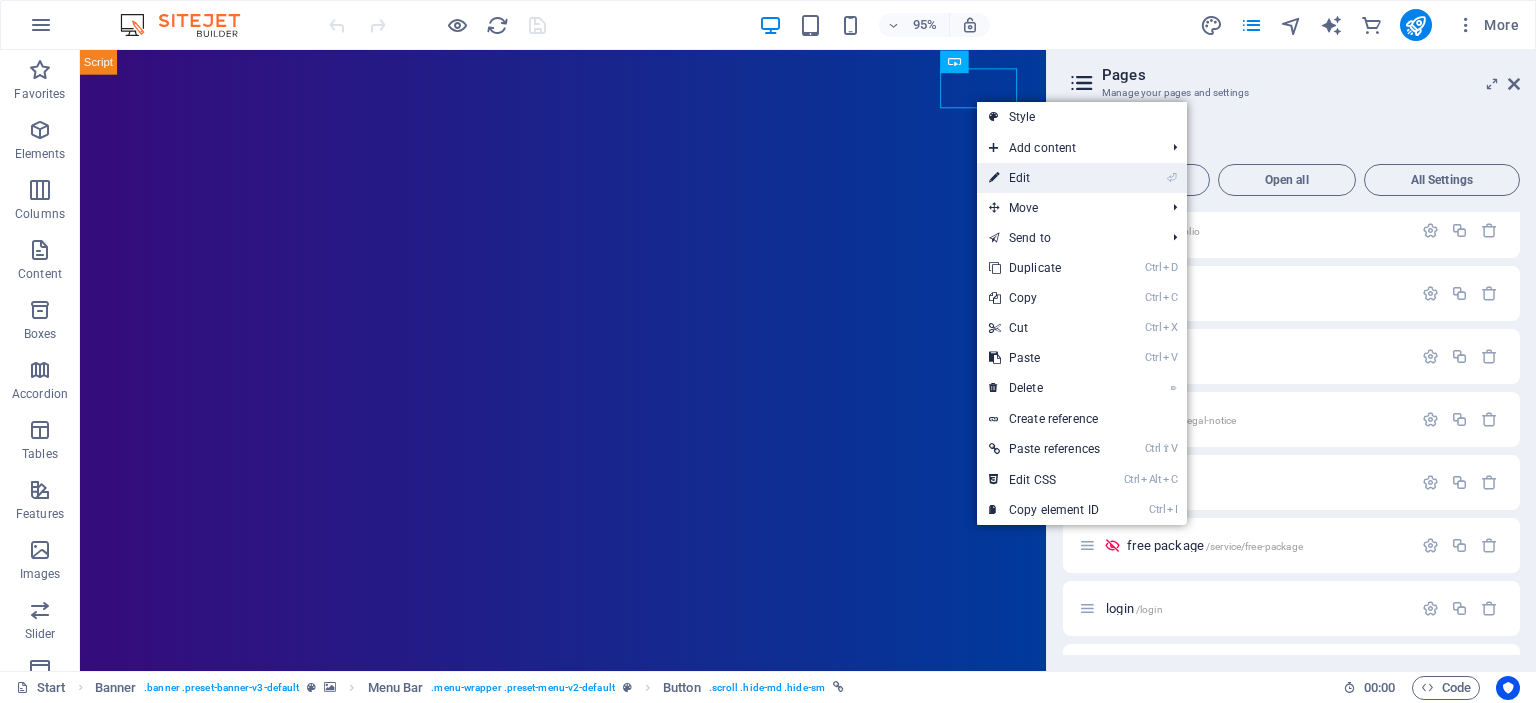 click on "⏎  Edit" at bounding box center [1044, 178] 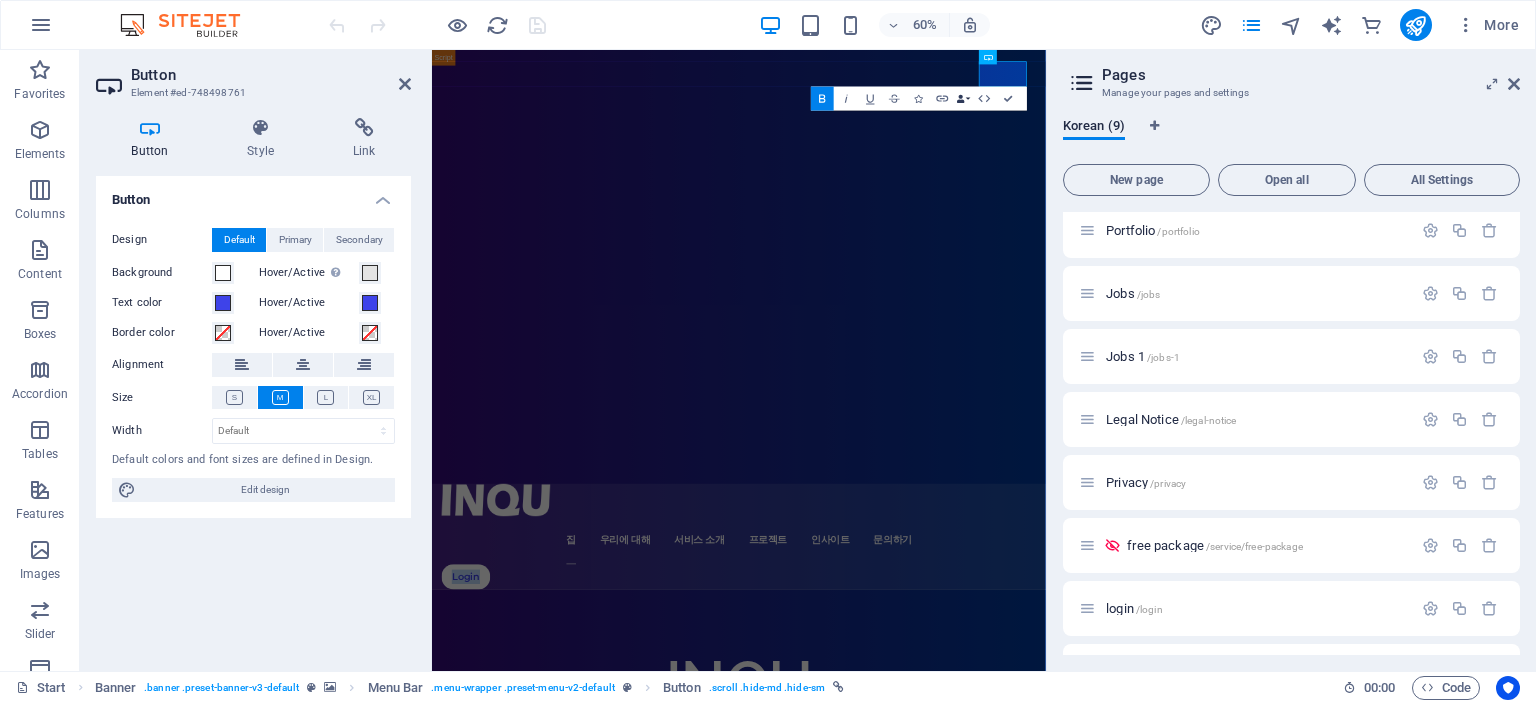 click on "Data Bindings" at bounding box center (963, 99) 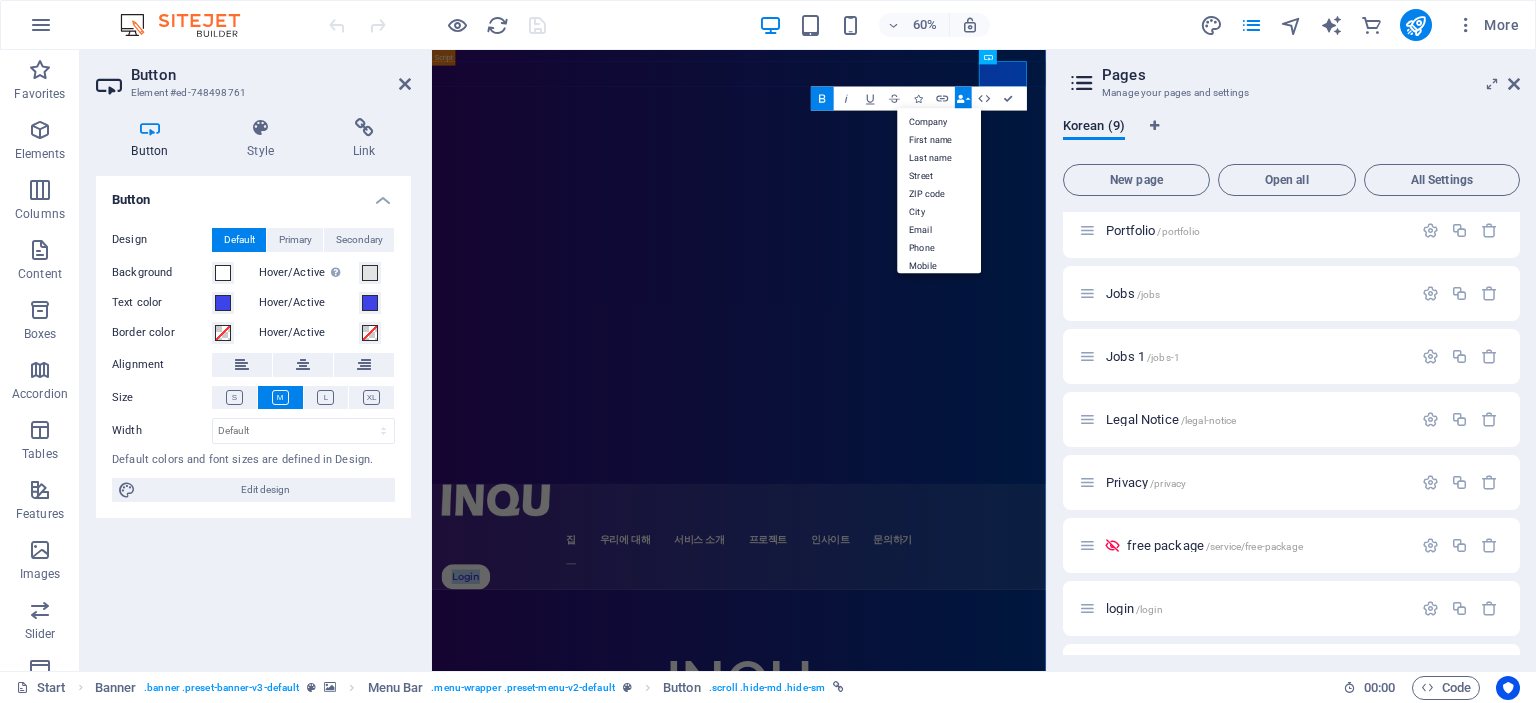 click on "Data Bindings" at bounding box center [963, 99] 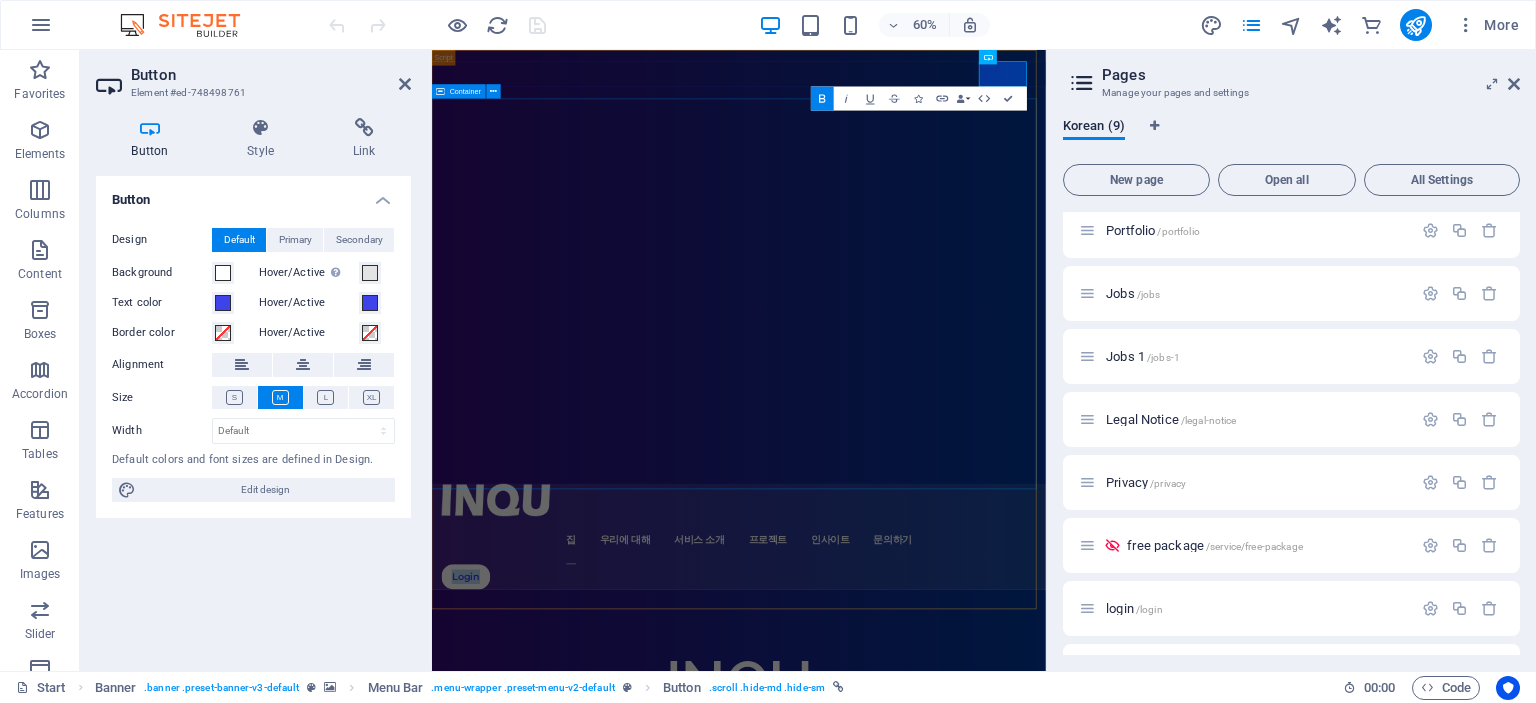click on "INQU 끝없이 질문하고 도전하는 기업, INQU" at bounding box center (943, 1171) 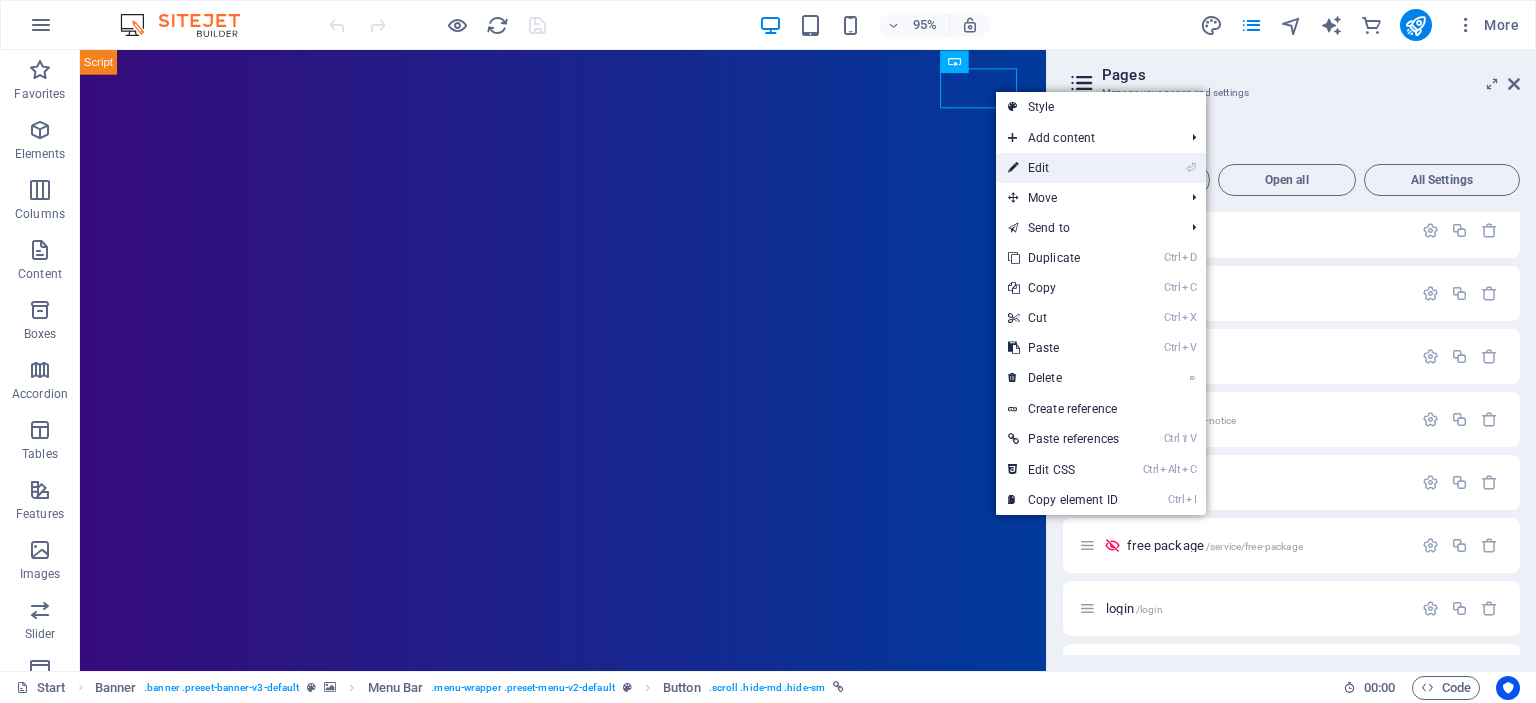 click on "⏎  Edit" at bounding box center (1063, 168) 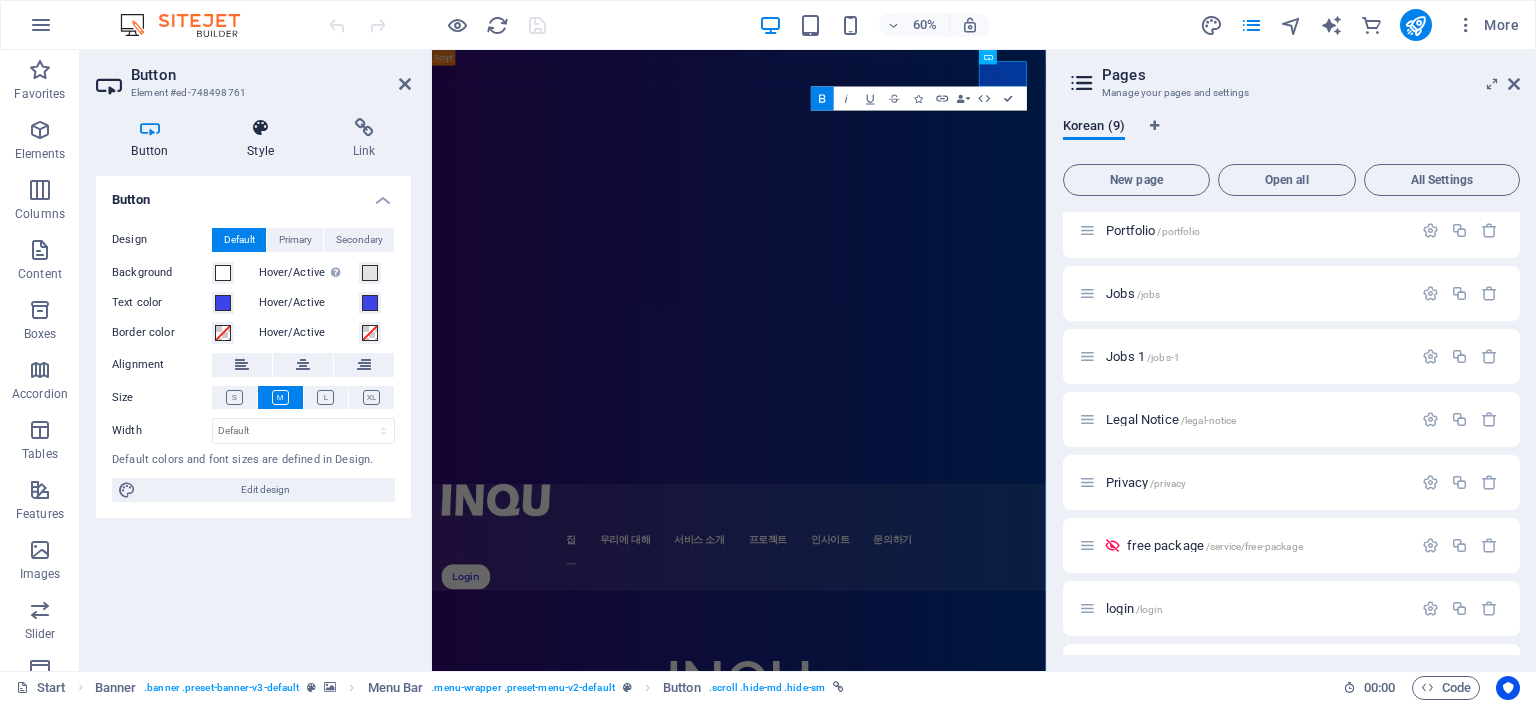 click at bounding box center [261, 128] 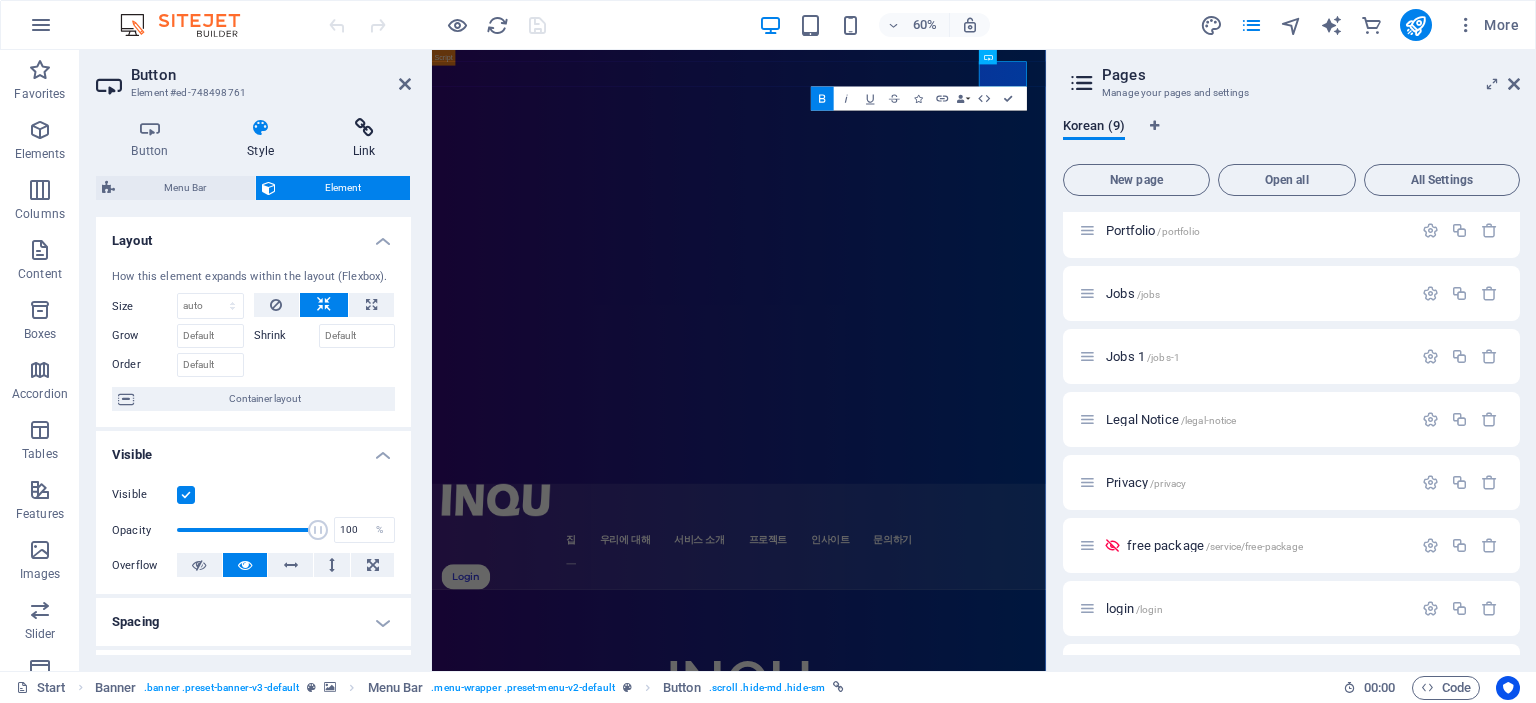click at bounding box center (364, 128) 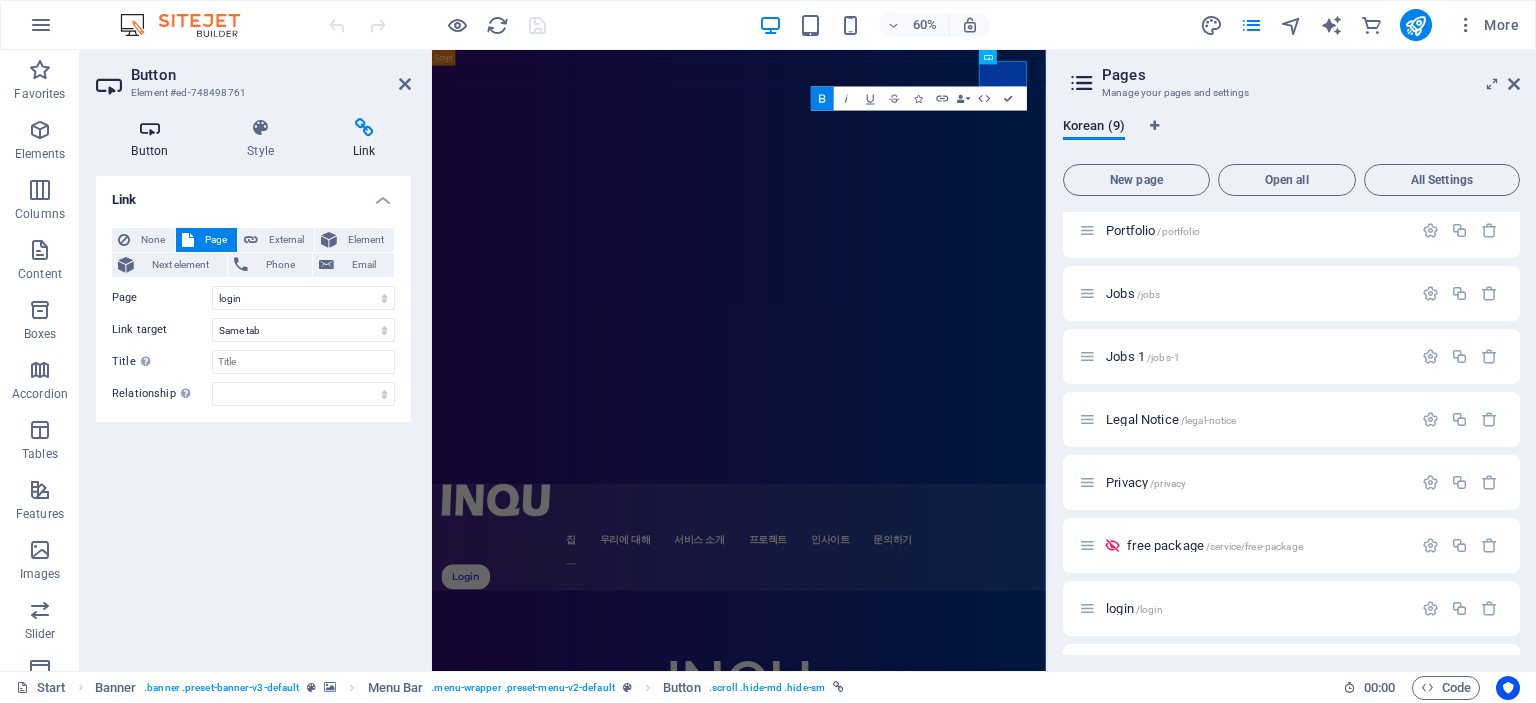 click at bounding box center [150, 128] 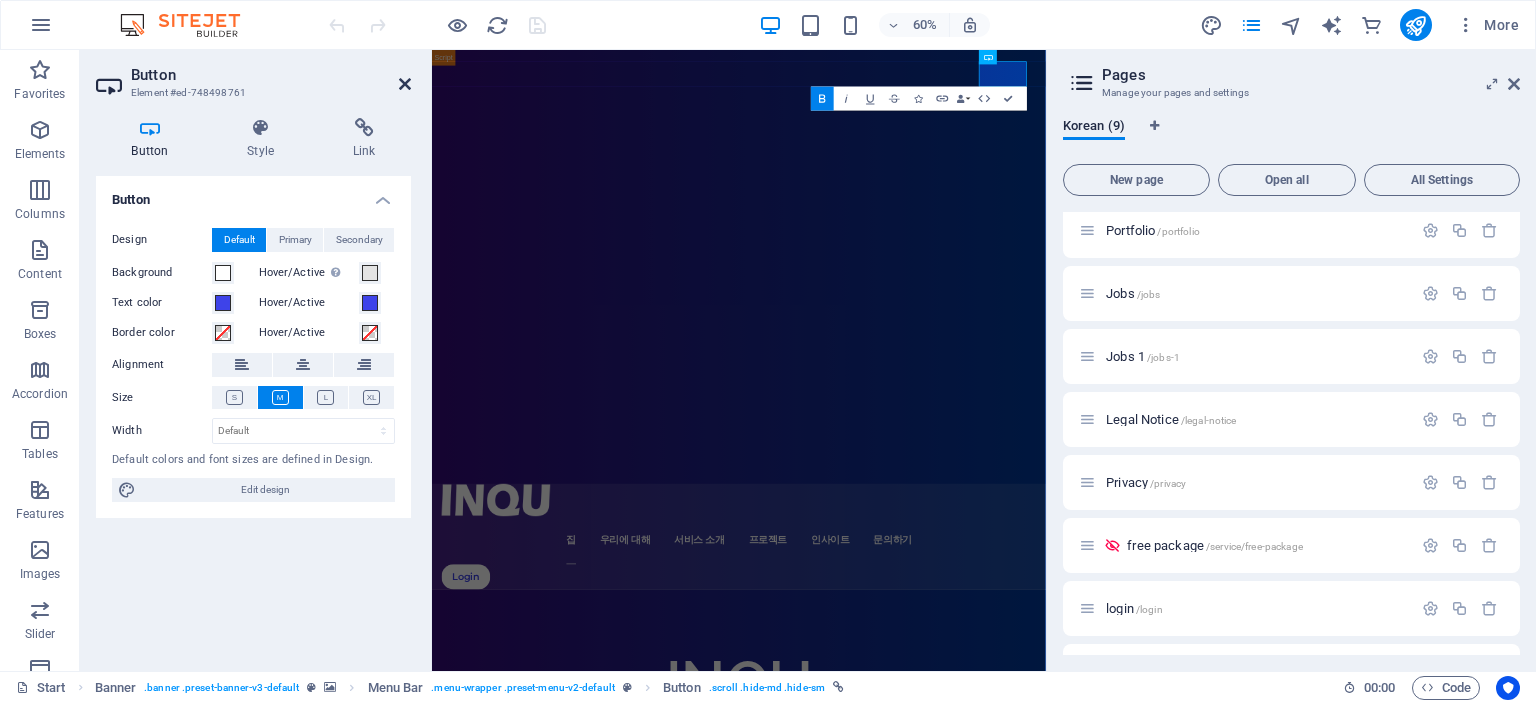 click at bounding box center (405, 84) 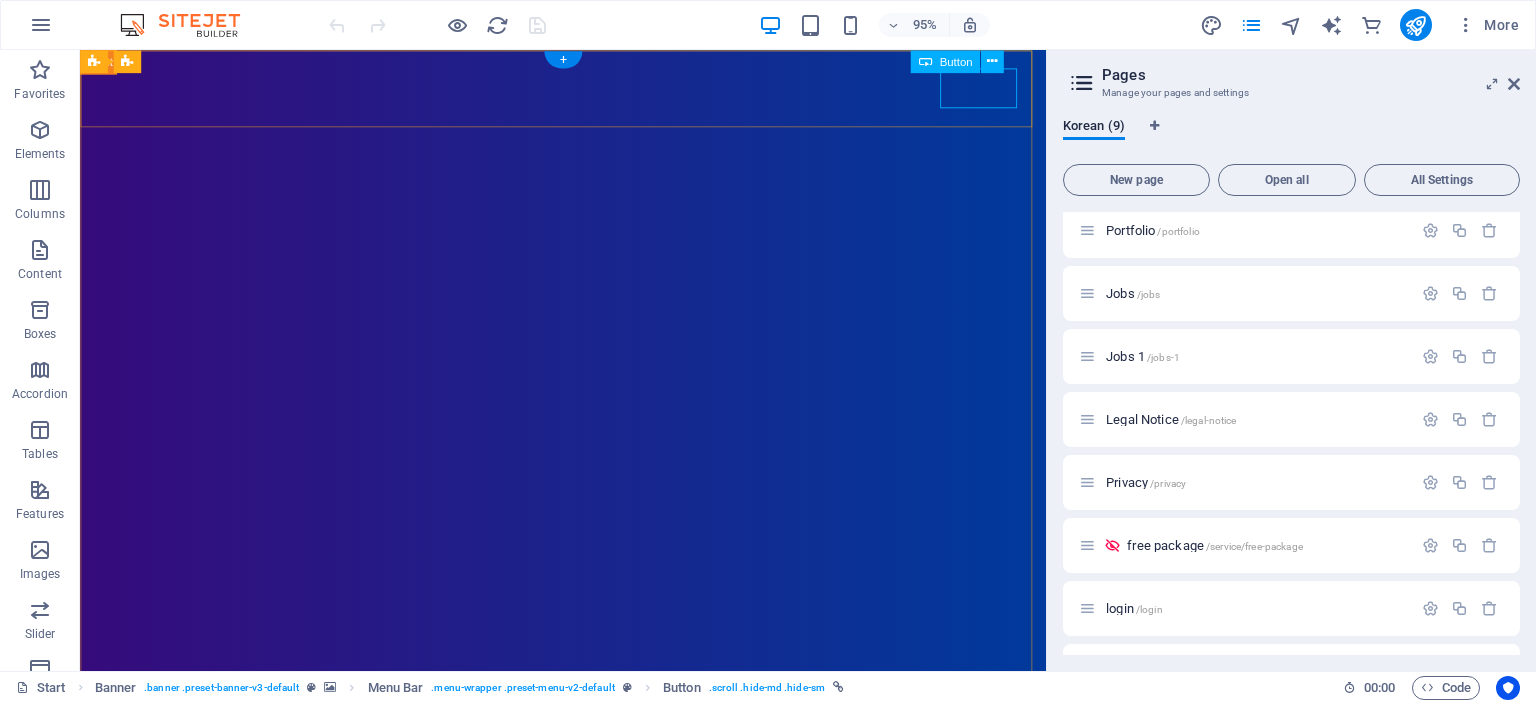 click on "Login" at bounding box center (588, 928) 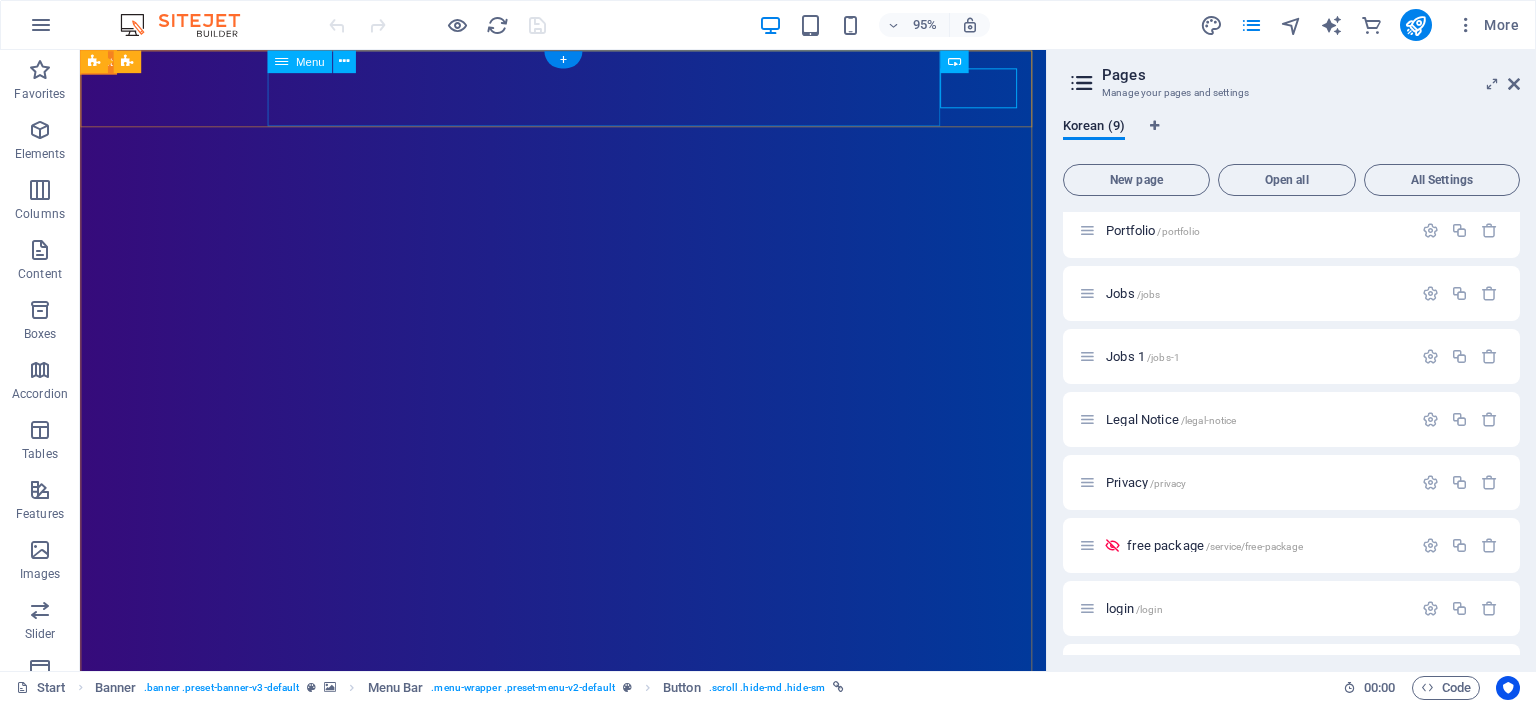 click on "집 우리에 대해 서비스 소개 프로젝트 인사이트 문의하기" at bounding box center [588, 867] 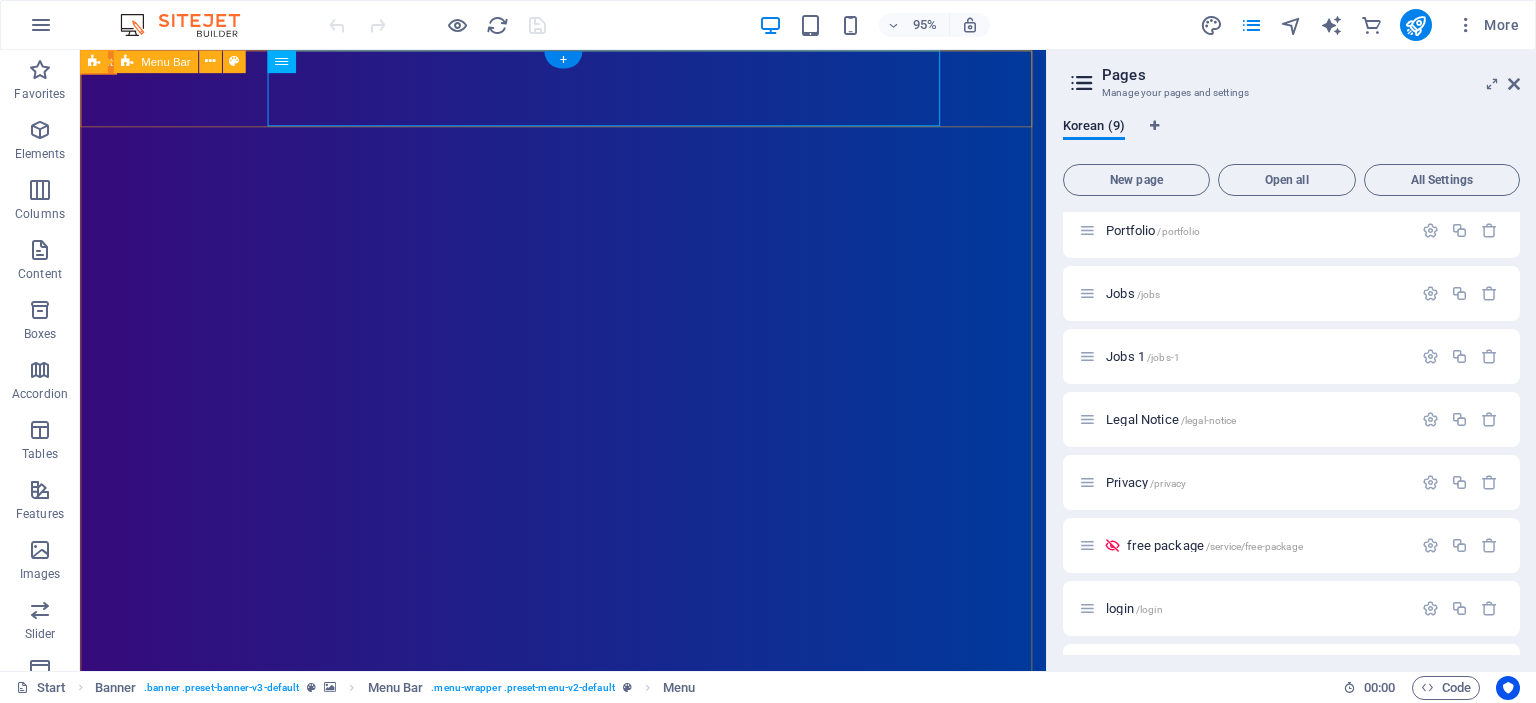 click on "집 우리에 대해 서비스 소개 프로젝트 인사이트 문의하기 Login" at bounding box center [588, 861] 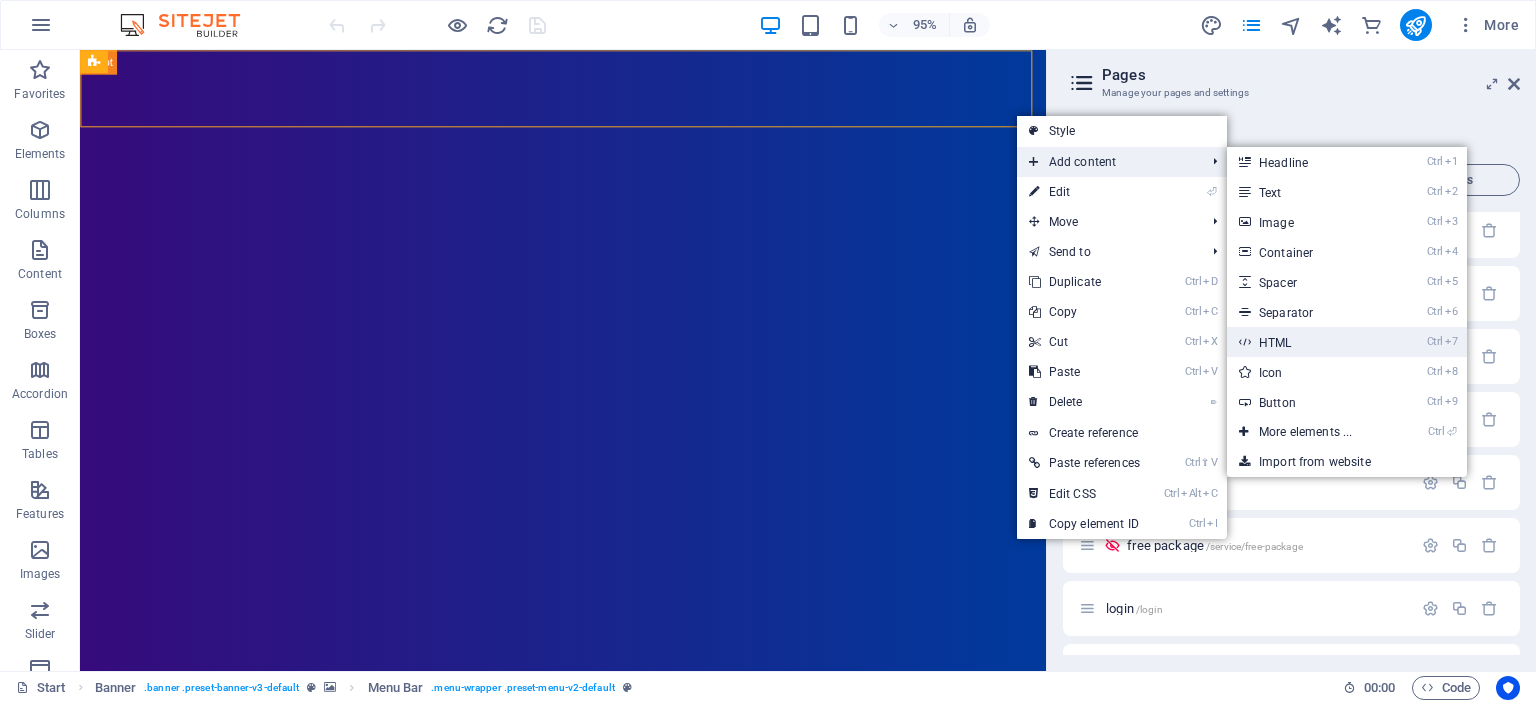 click on "Ctrl 7  HTML" at bounding box center [1309, 342] 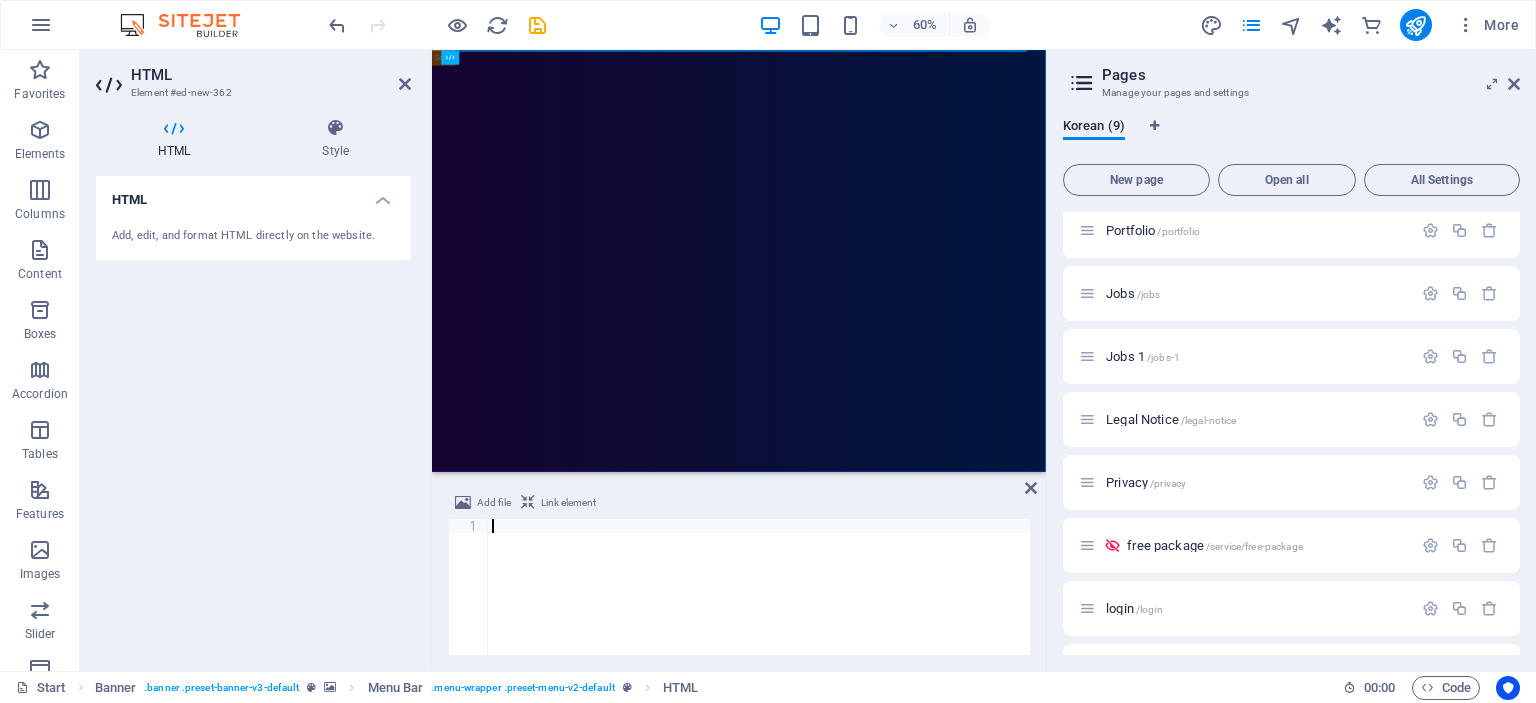 click at bounding box center (759, 601) 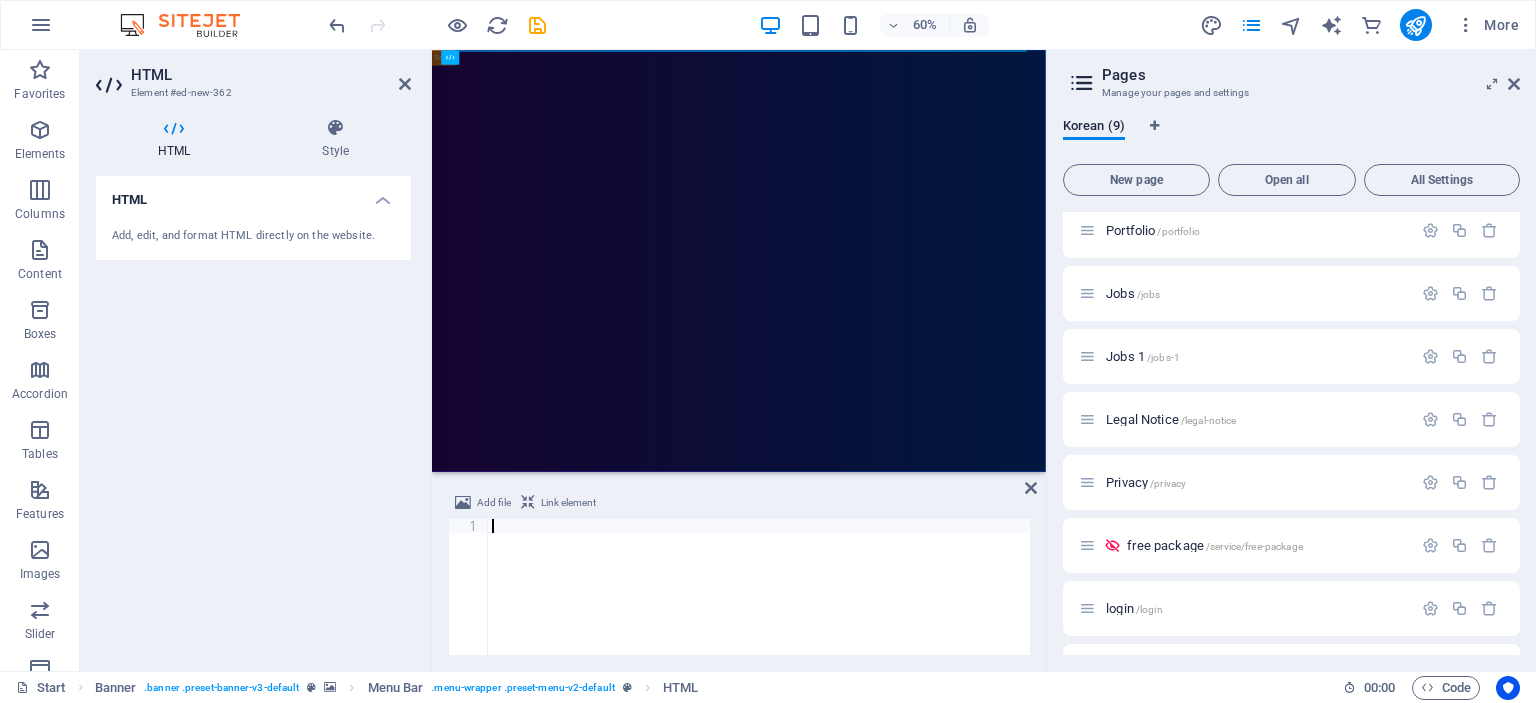 paste on "</html>" 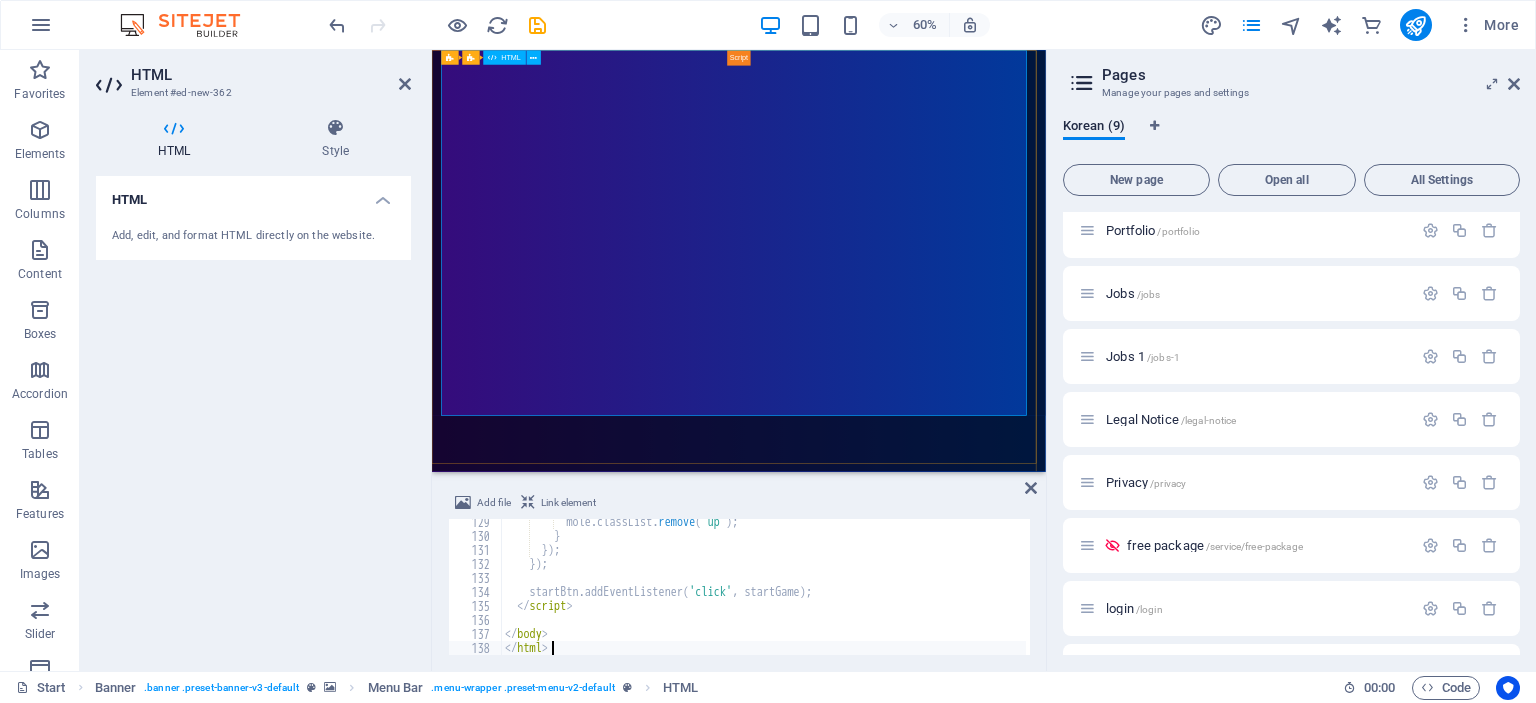 type on "</body>
</html>" 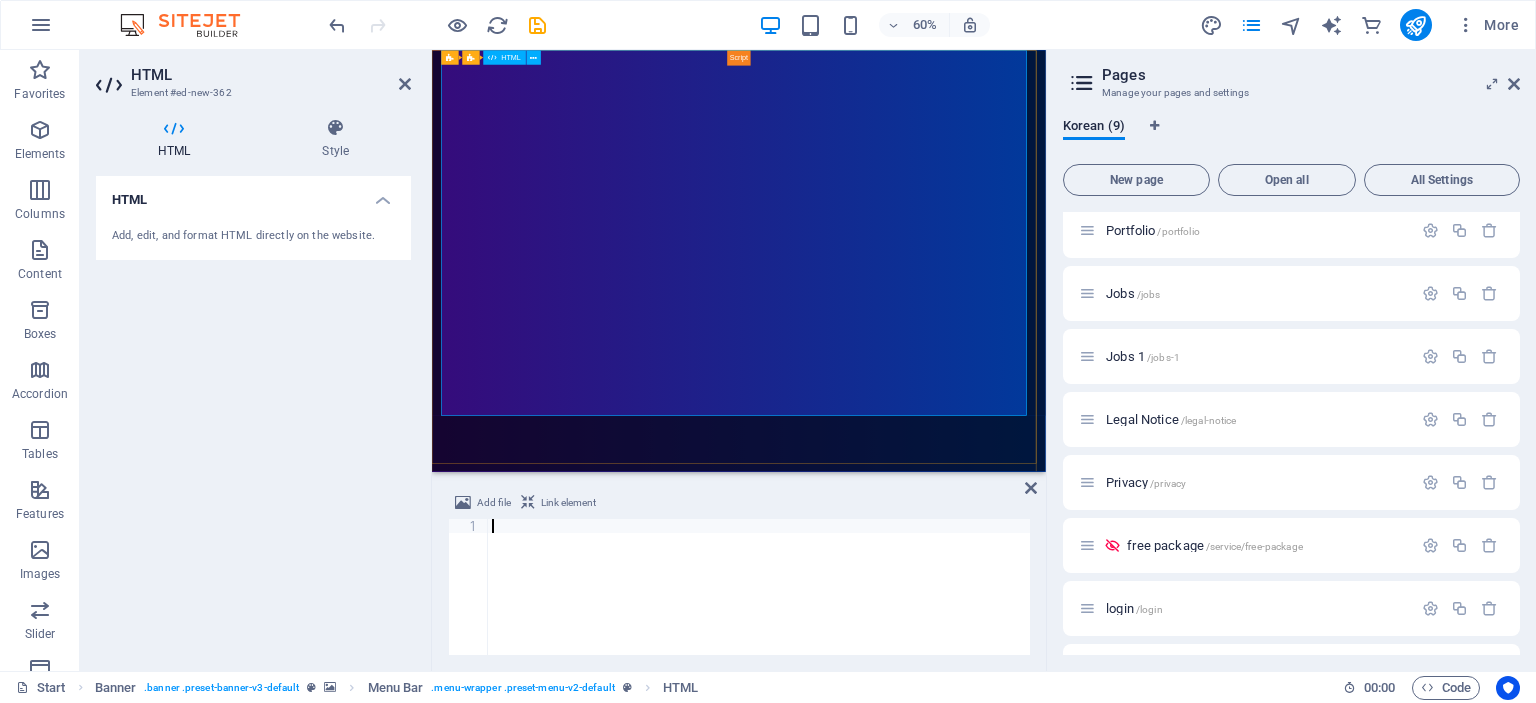 paste on "</html>" 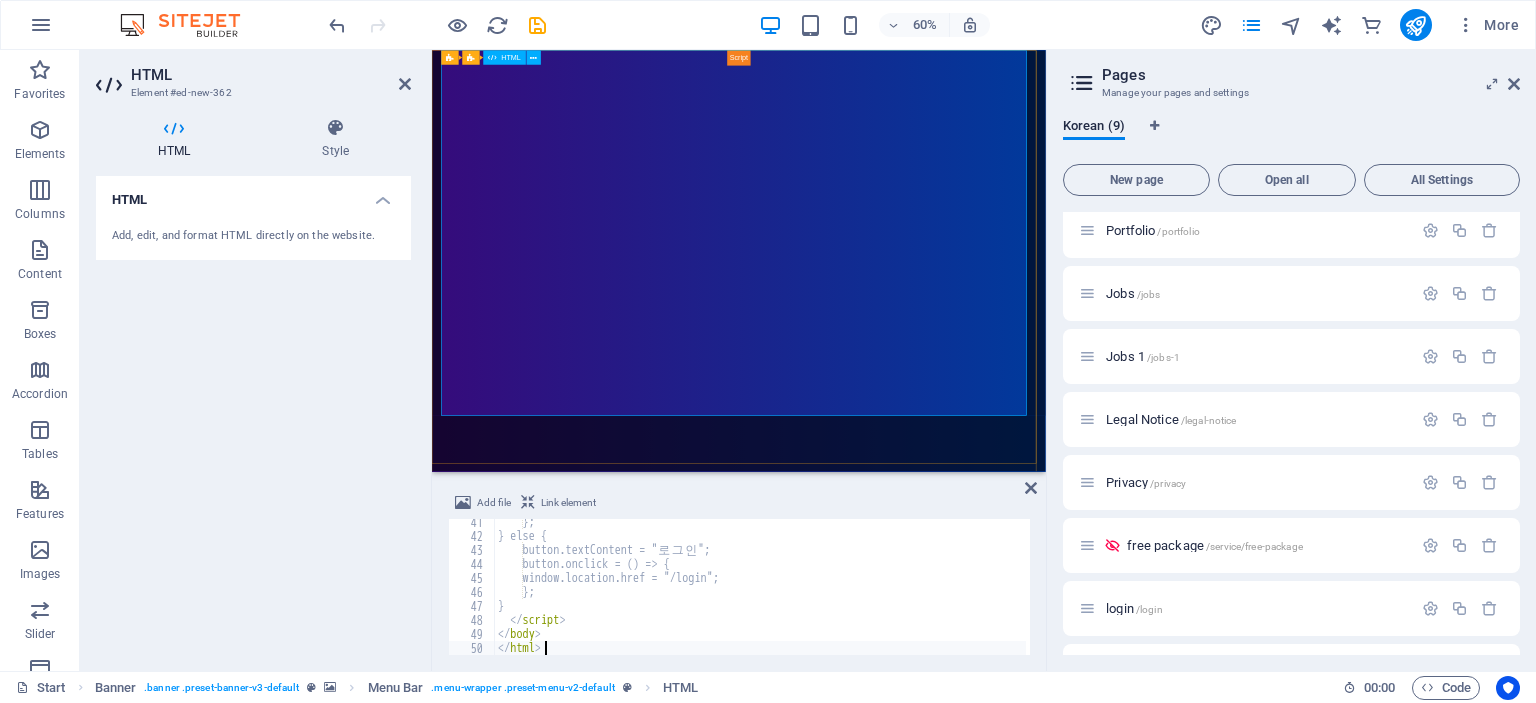 scroll, scrollTop: 564, scrollLeft: 0, axis: vertical 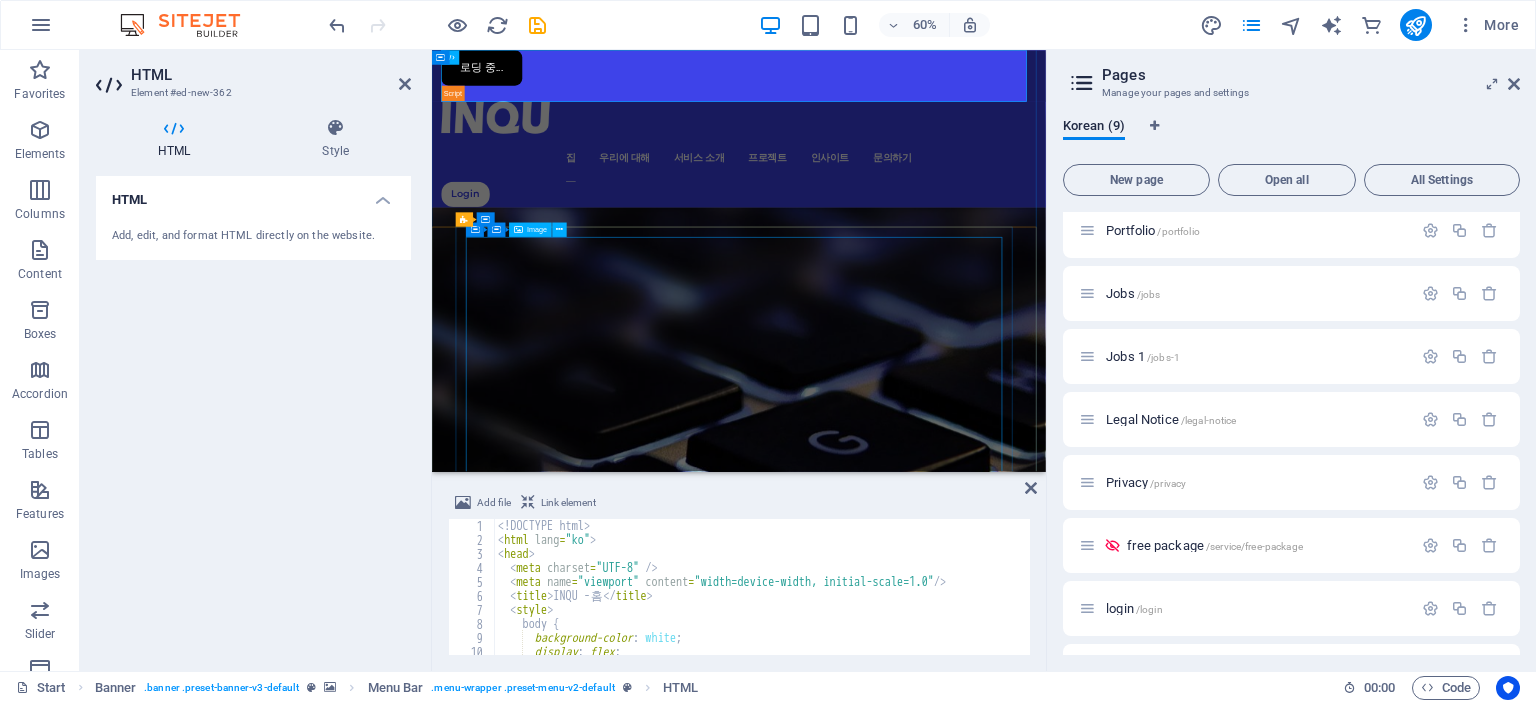 click on "🌱  Starter — 시작 패키지 (무료)" at bounding box center (943, 1952) 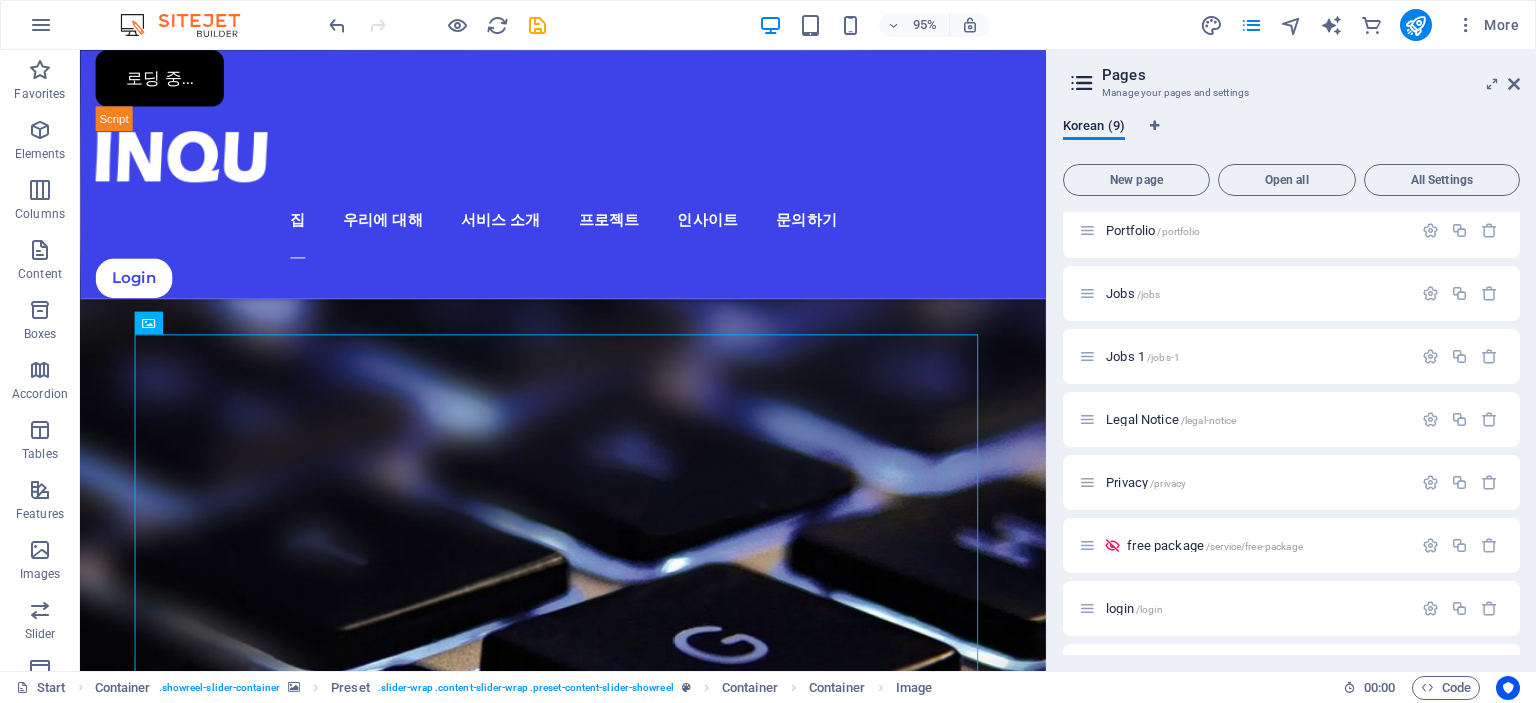drag, startPoint x: 164, startPoint y: 88, endPoint x: 156, endPoint y: 75, distance: 15.264338 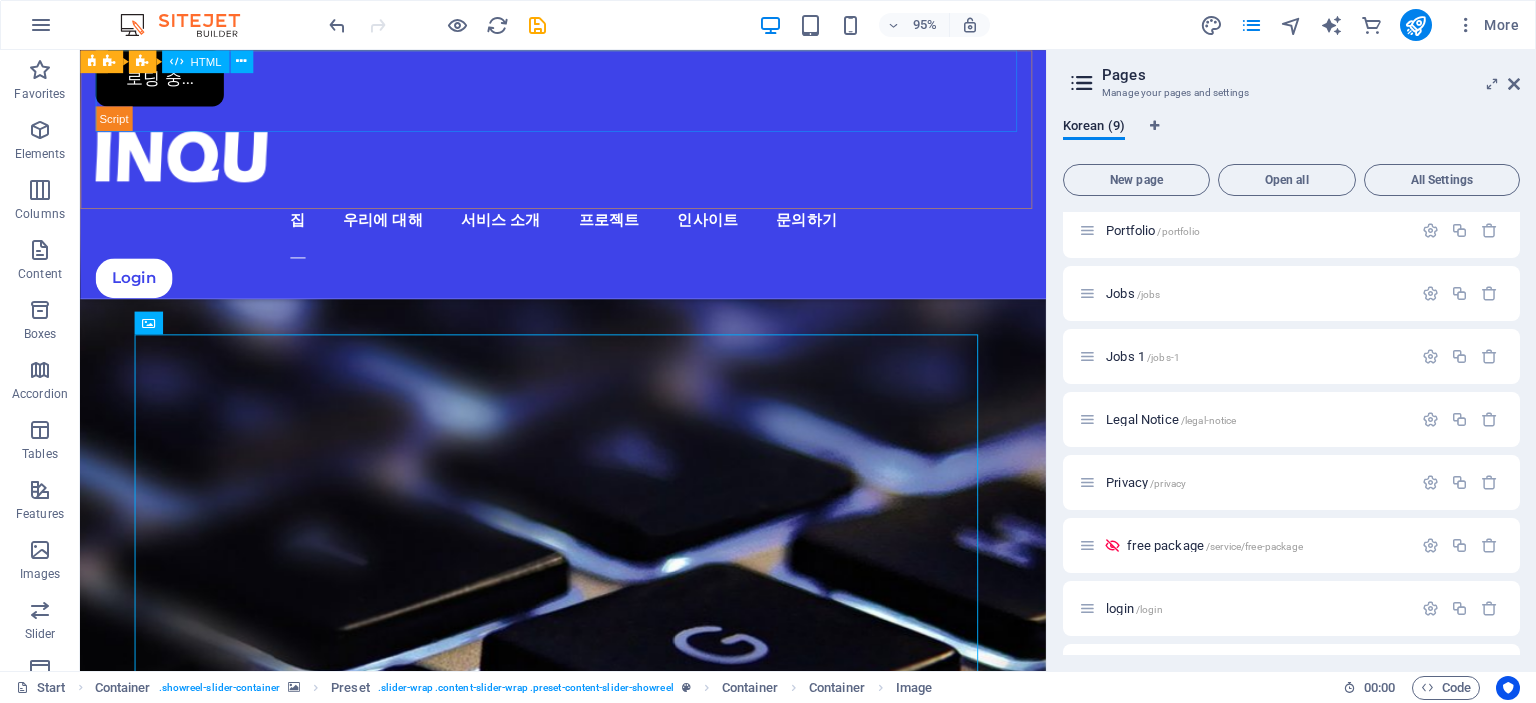 click on "INQU - 홈
로딩 중..." at bounding box center (588, 92) 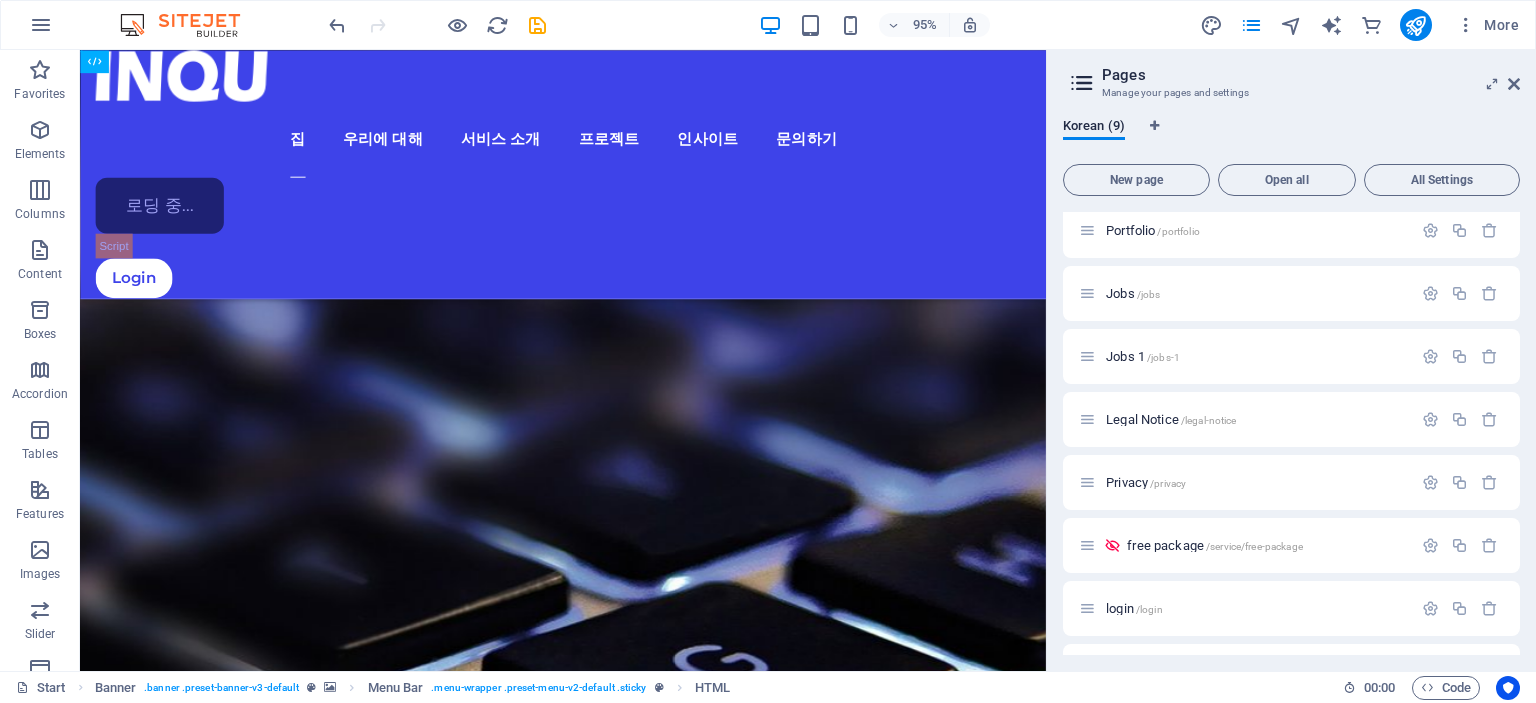 drag, startPoint x: 191, startPoint y: 93, endPoint x: 276, endPoint y: 202, distance: 138.22446 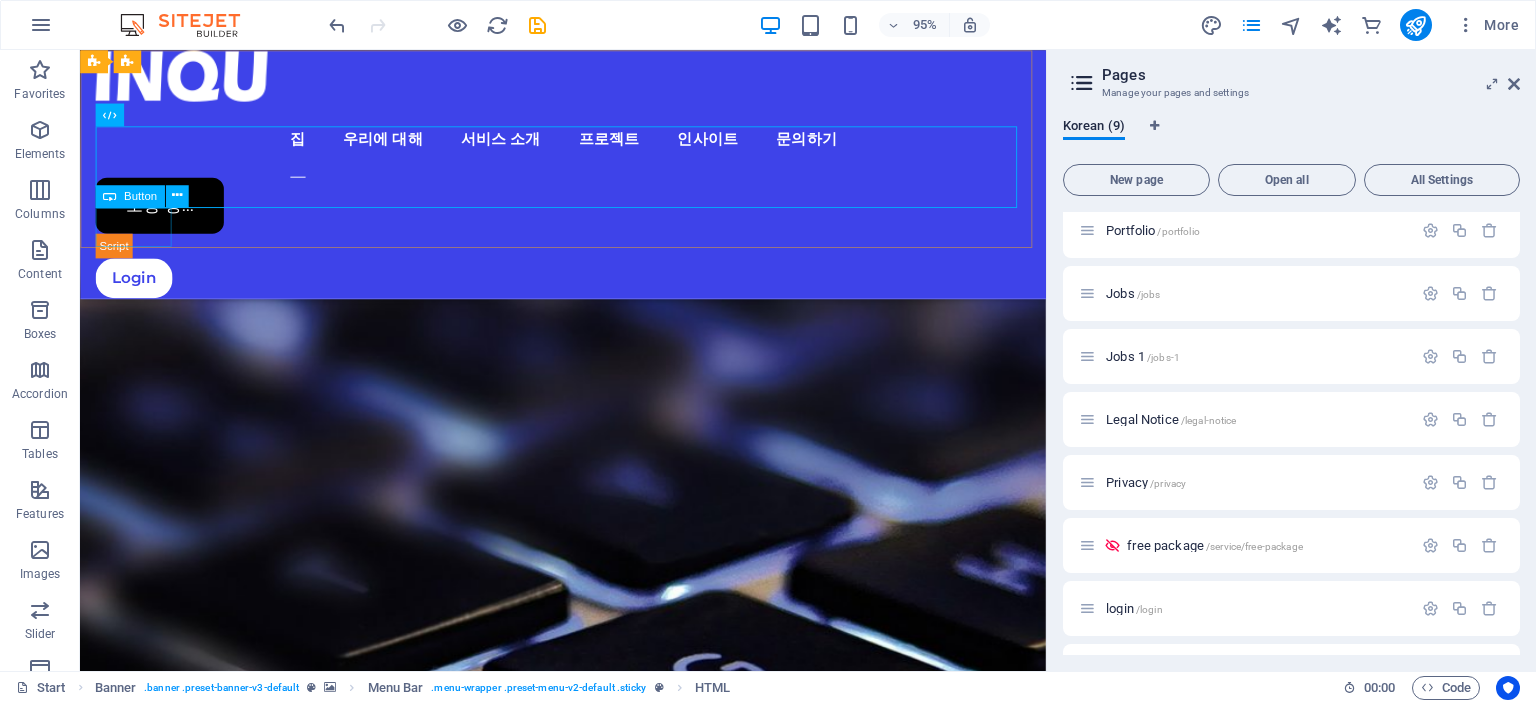click on "Login" at bounding box center [588, 290] 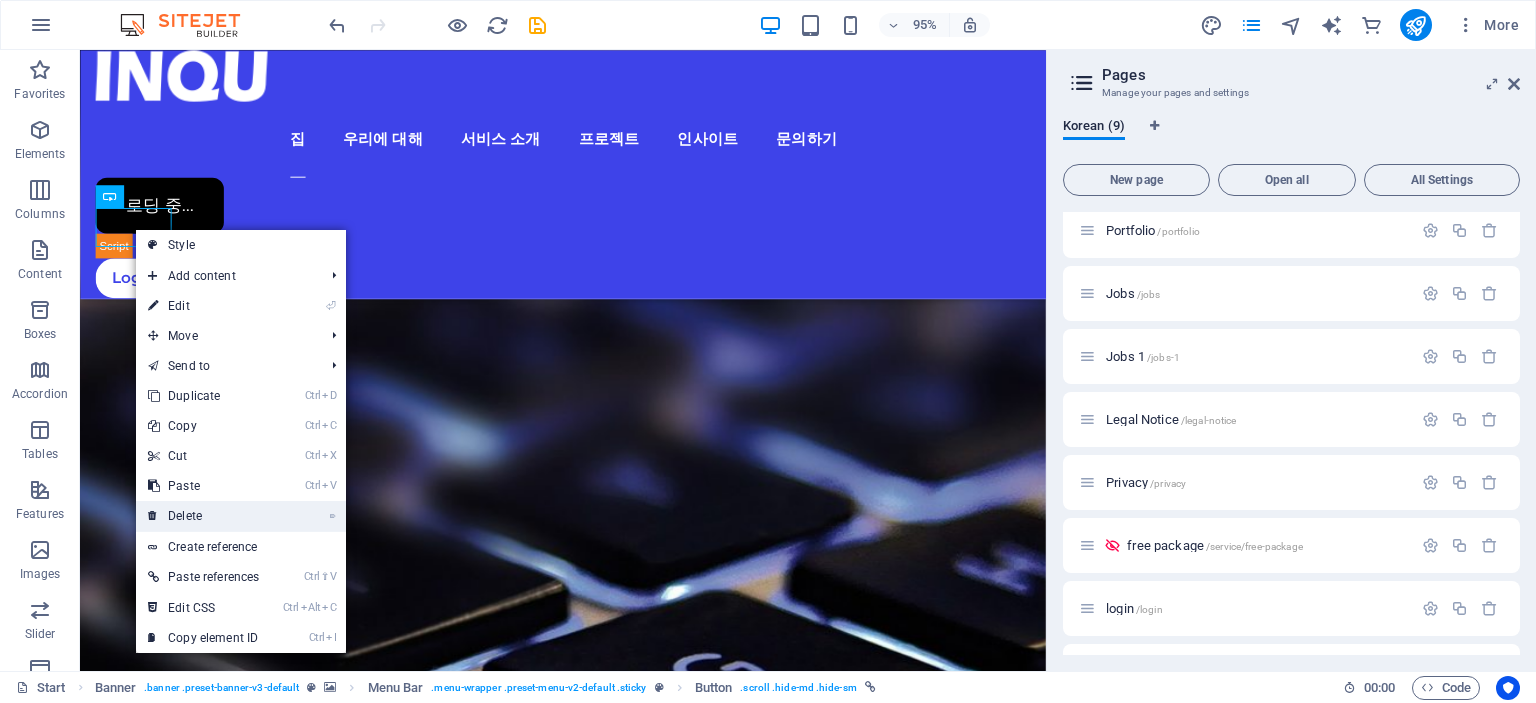 click on "⌦  Delete" at bounding box center (203, 516) 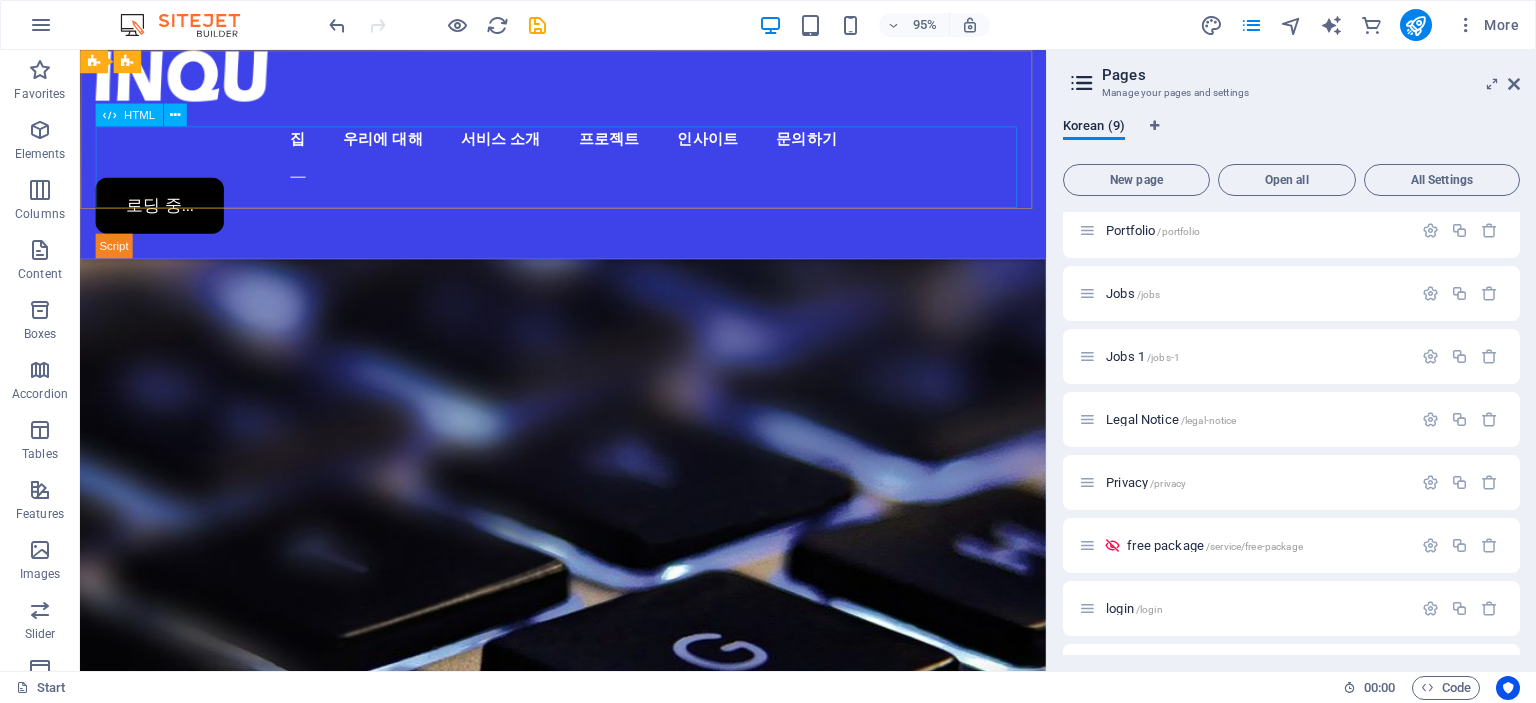 click on "INQU - 홈
로딩 중..." at bounding box center [588, 226] 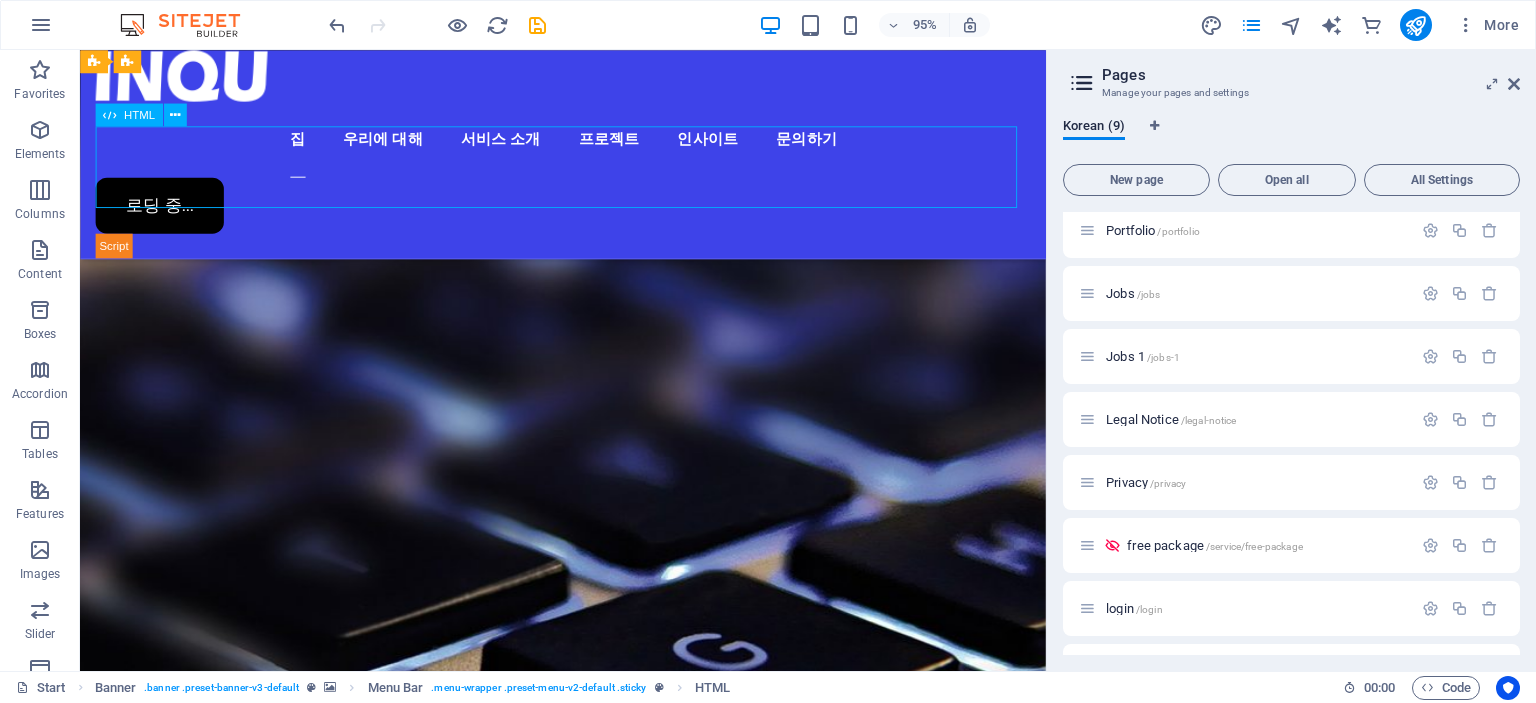 click on "INQU - 홈
로딩 중..." at bounding box center (588, 226) 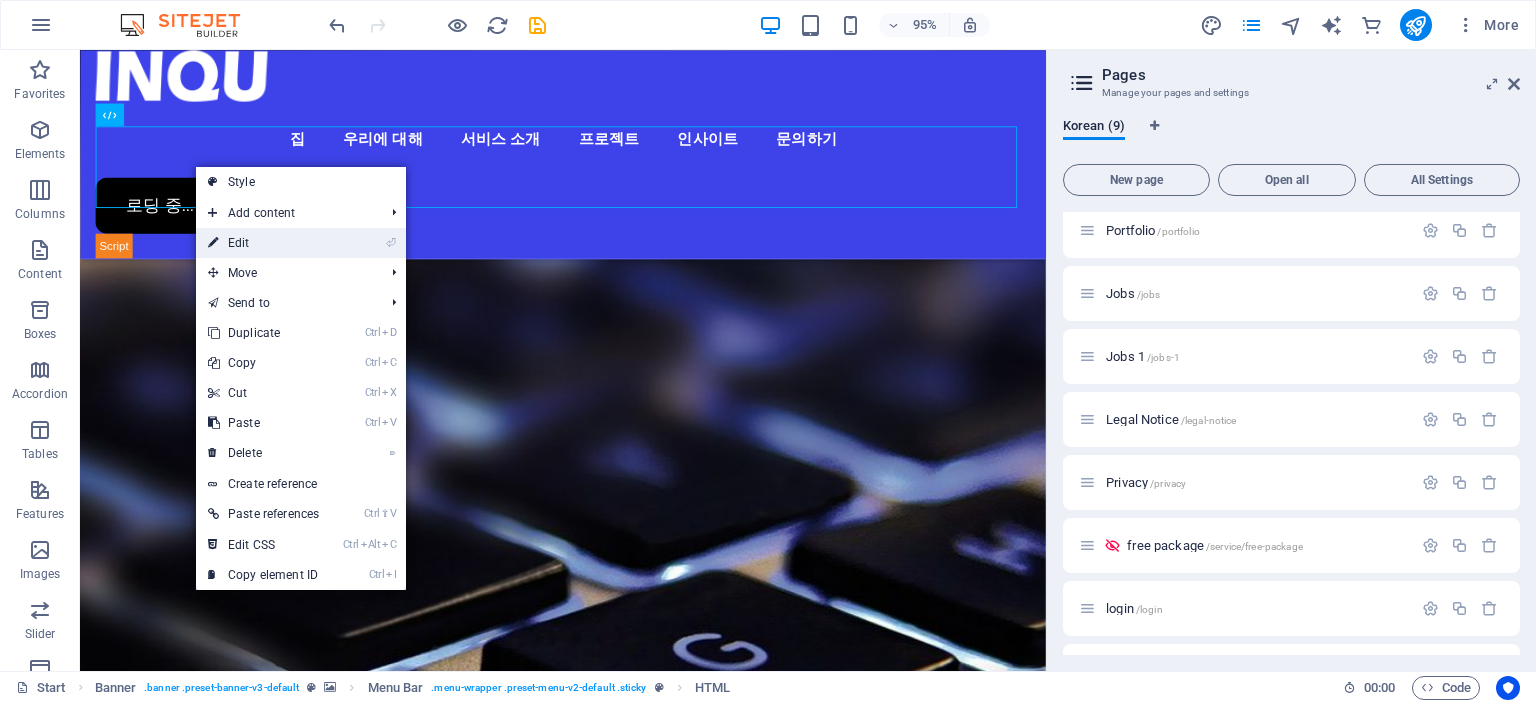 click on "⏎  Edit" at bounding box center [263, 243] 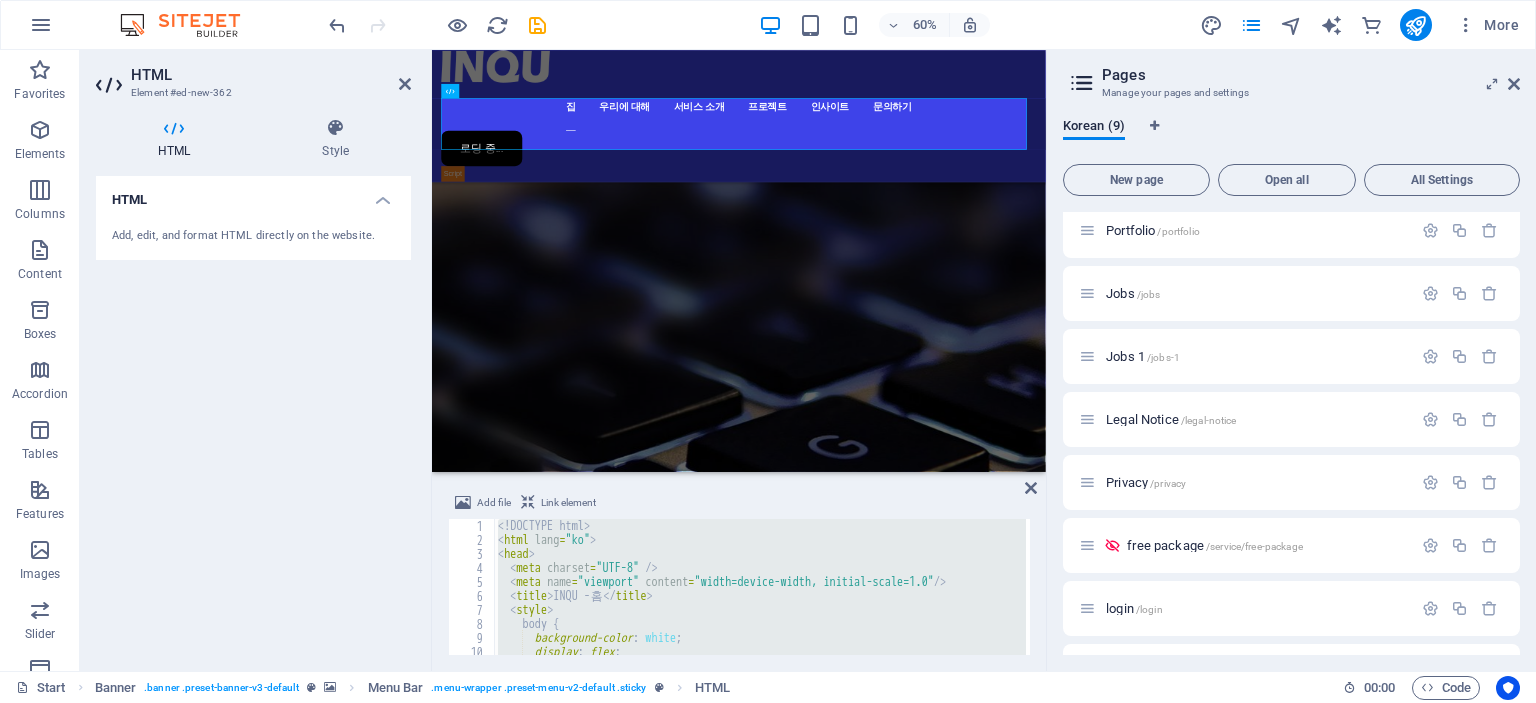 drag, startPoint x: 632, startPoint y: 508, endPoint x: 613, endPoint y: 627, distance: 120.50726 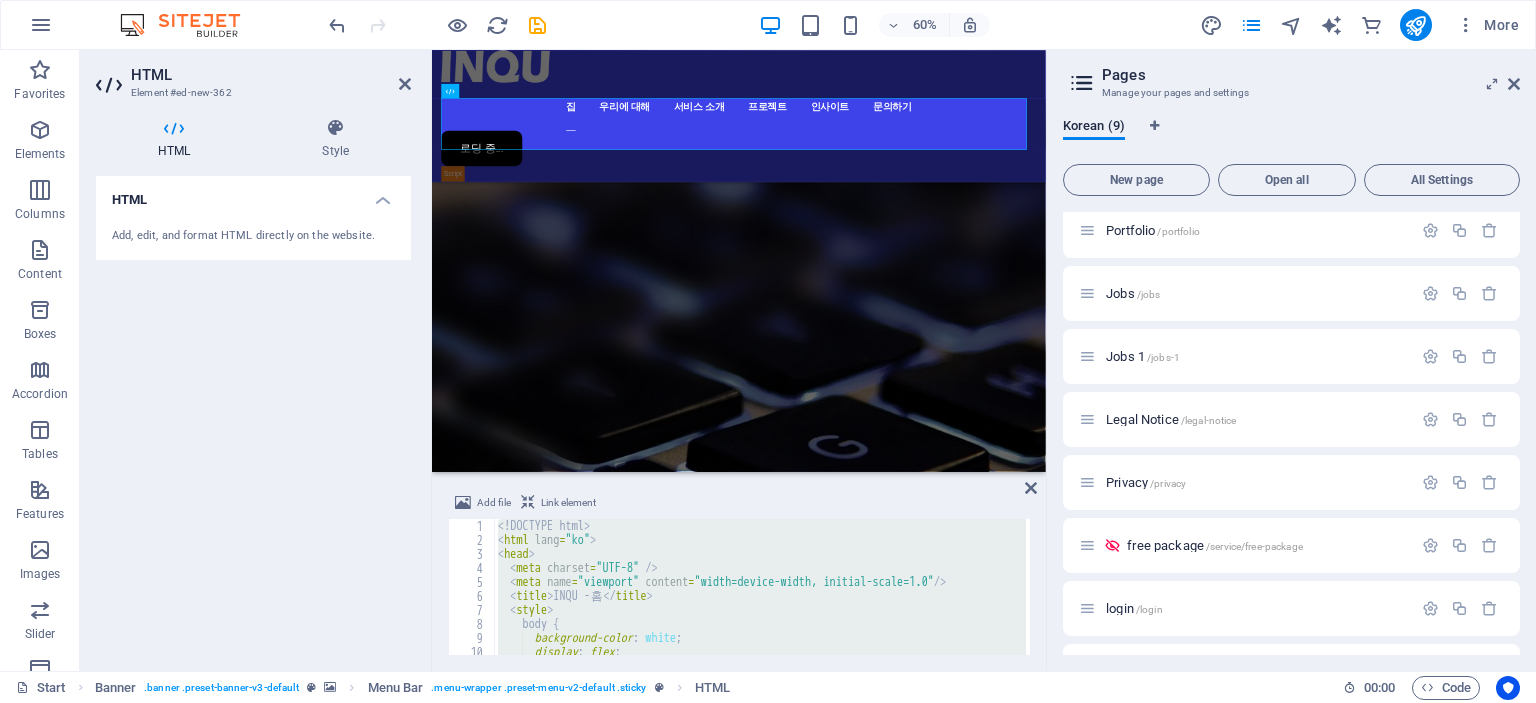 paste 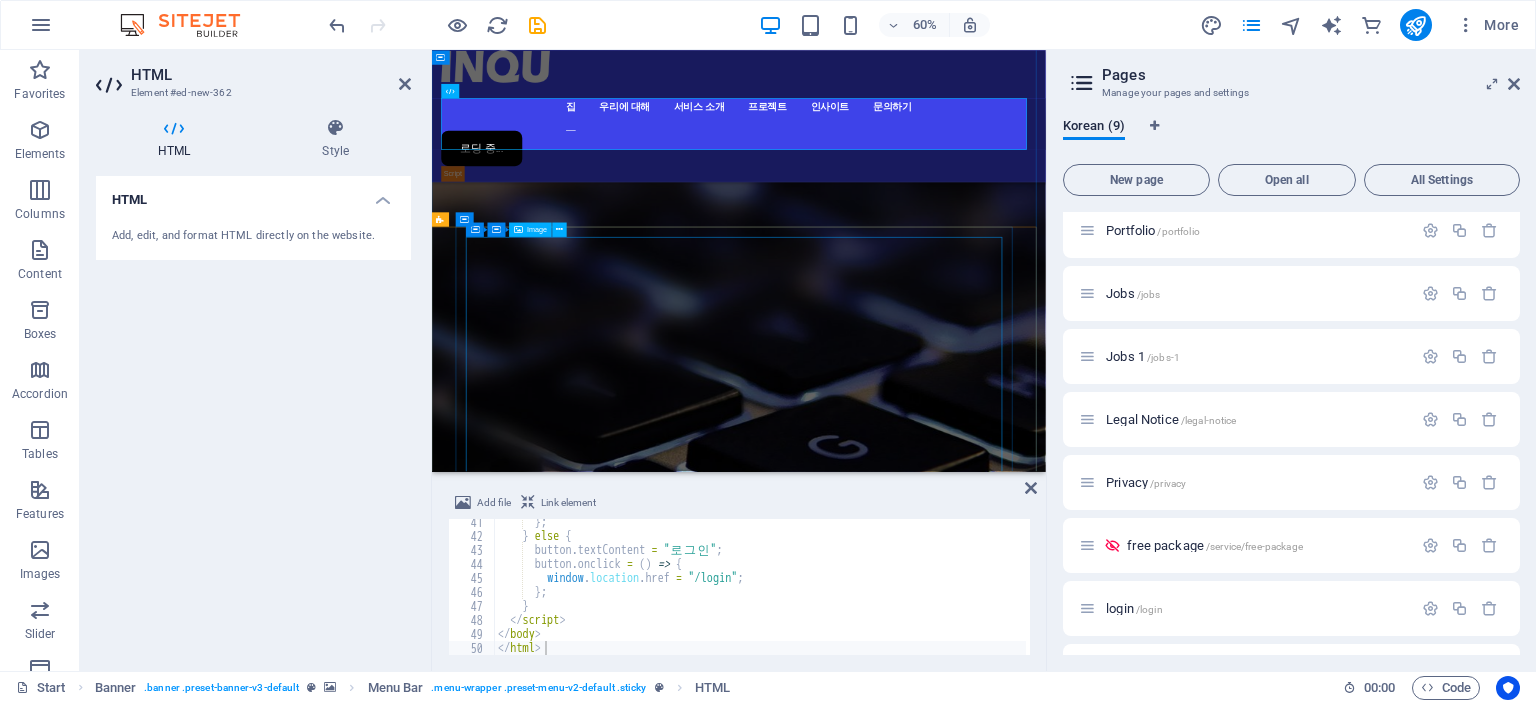click on "🌱  Starter — 시작 패키지 (무료)" at bounding box center (943, 1958) 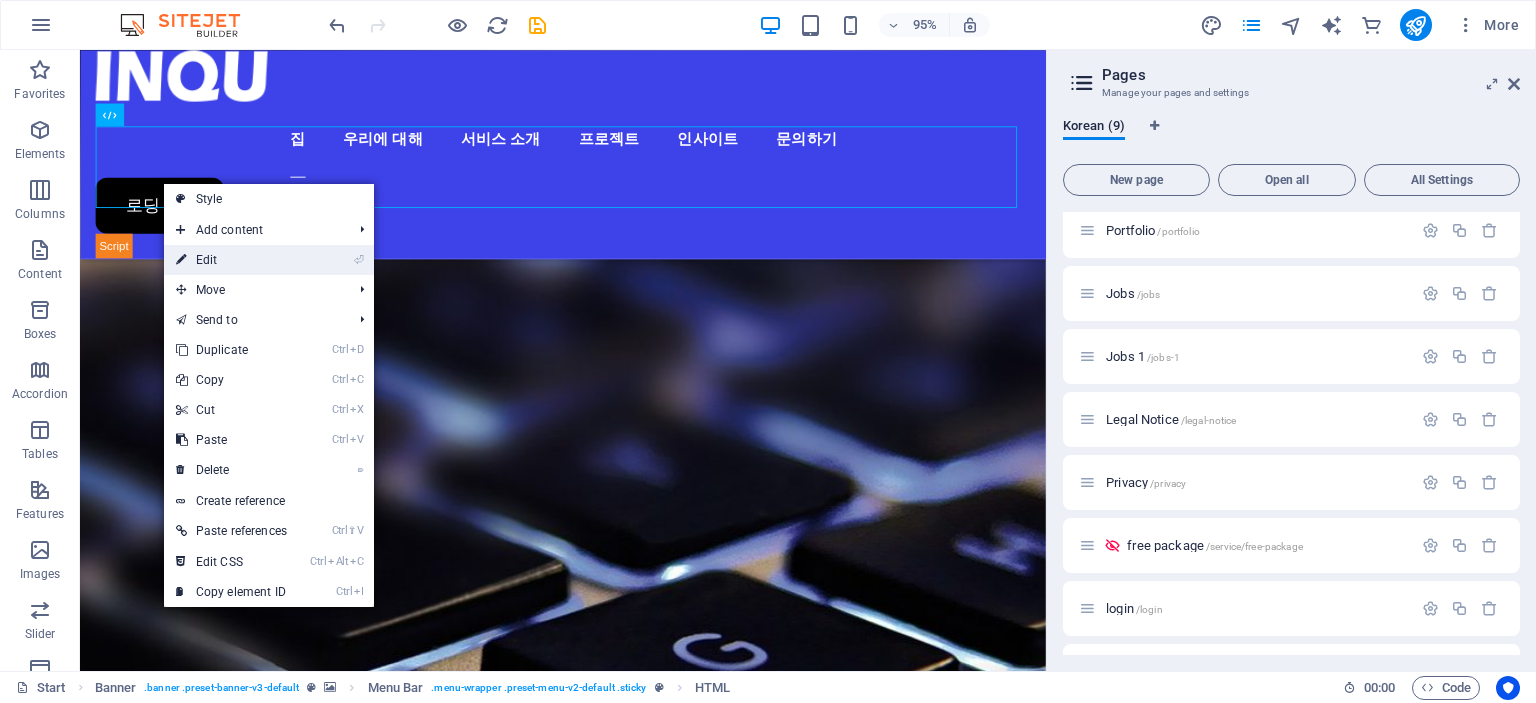click on "⏎  Edit" at bounding box center [231, 260] 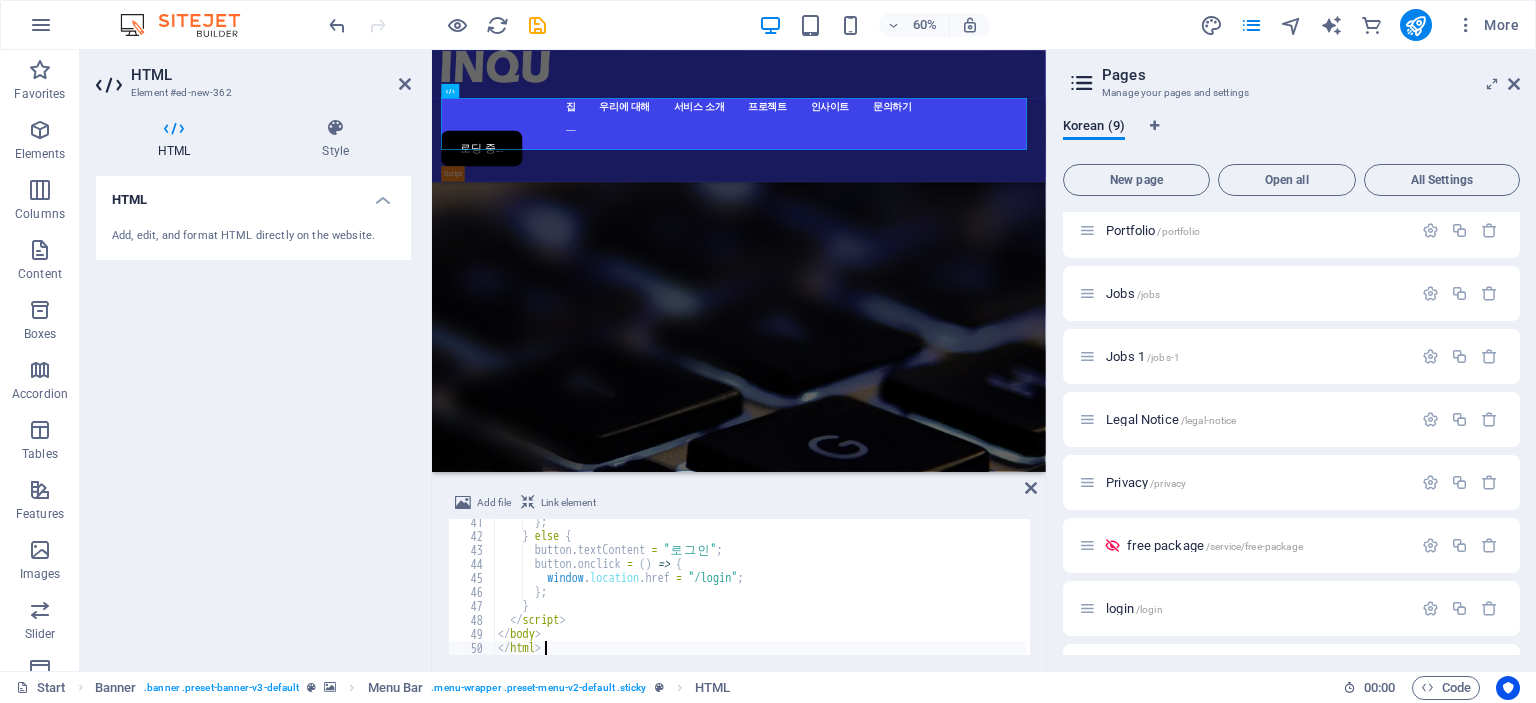 click on "} ;      }   else   {         button . textContent   =   " 로 그 인 " ;         button . onclick   =   ( )   =>   {           window . location . href   =   "/login" ;         } ;      }    </ script > </ body > </ html >" at bounding box center [760, 597] 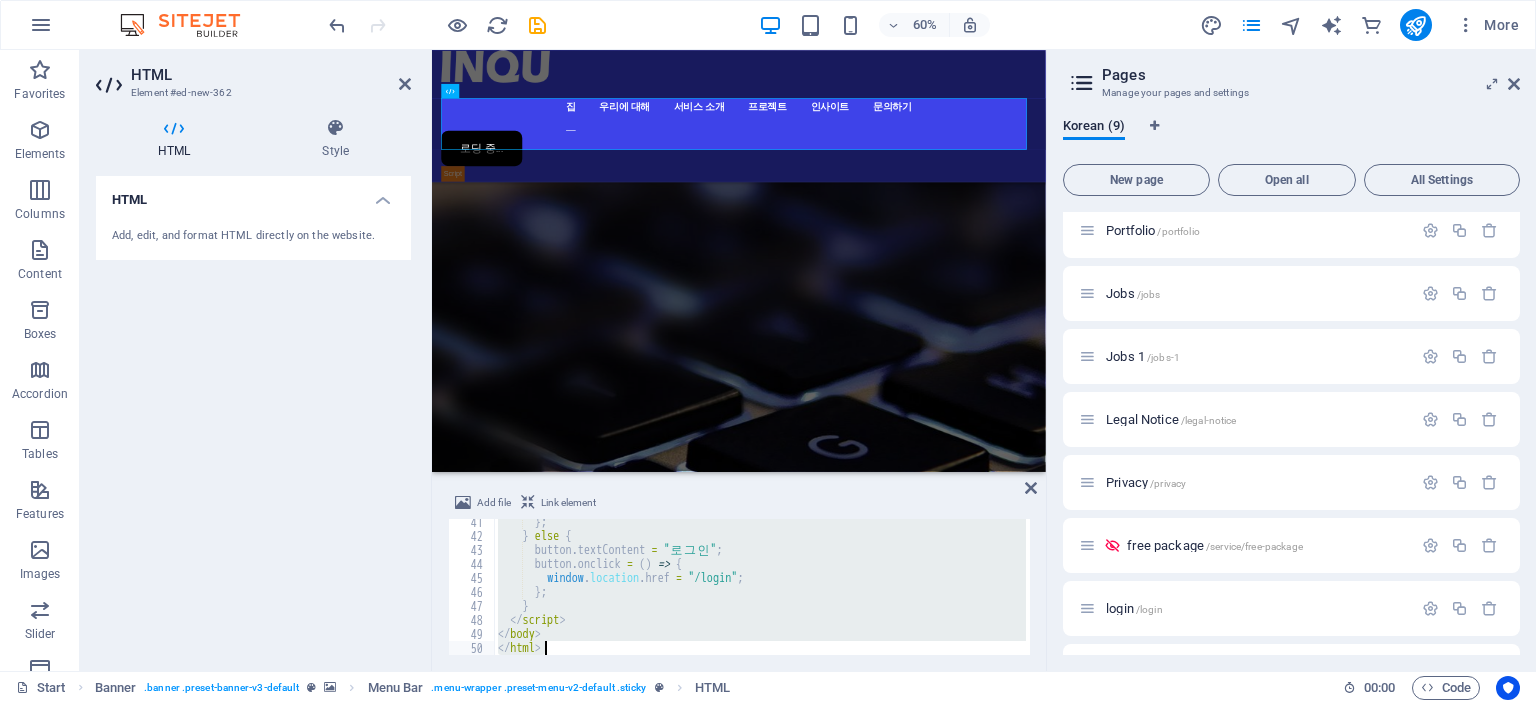type on "</html>" 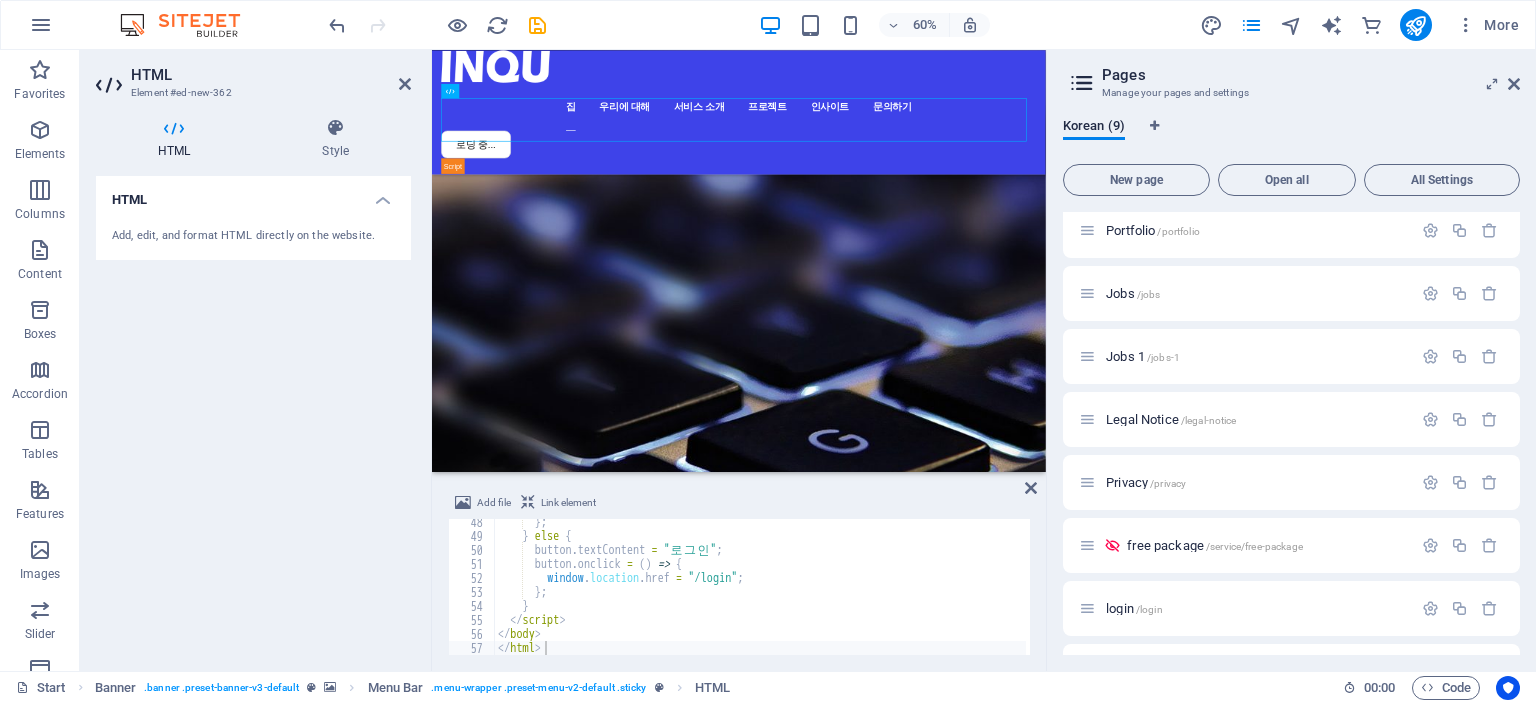 drag, startPoint x: 525, startPoint y: 163, endPoint x: 1407, endPoint y: 139, distance: 882.3265 